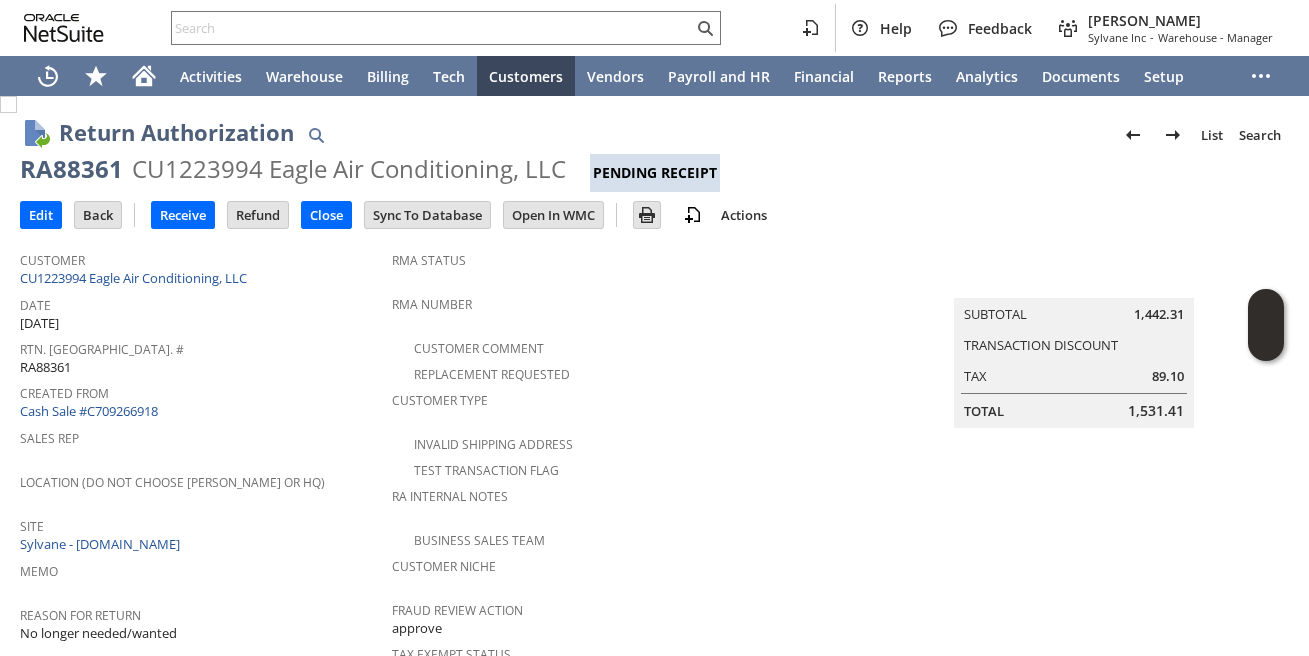 scroll, scrollTop: 0, scrollLeft: 0, axis: both 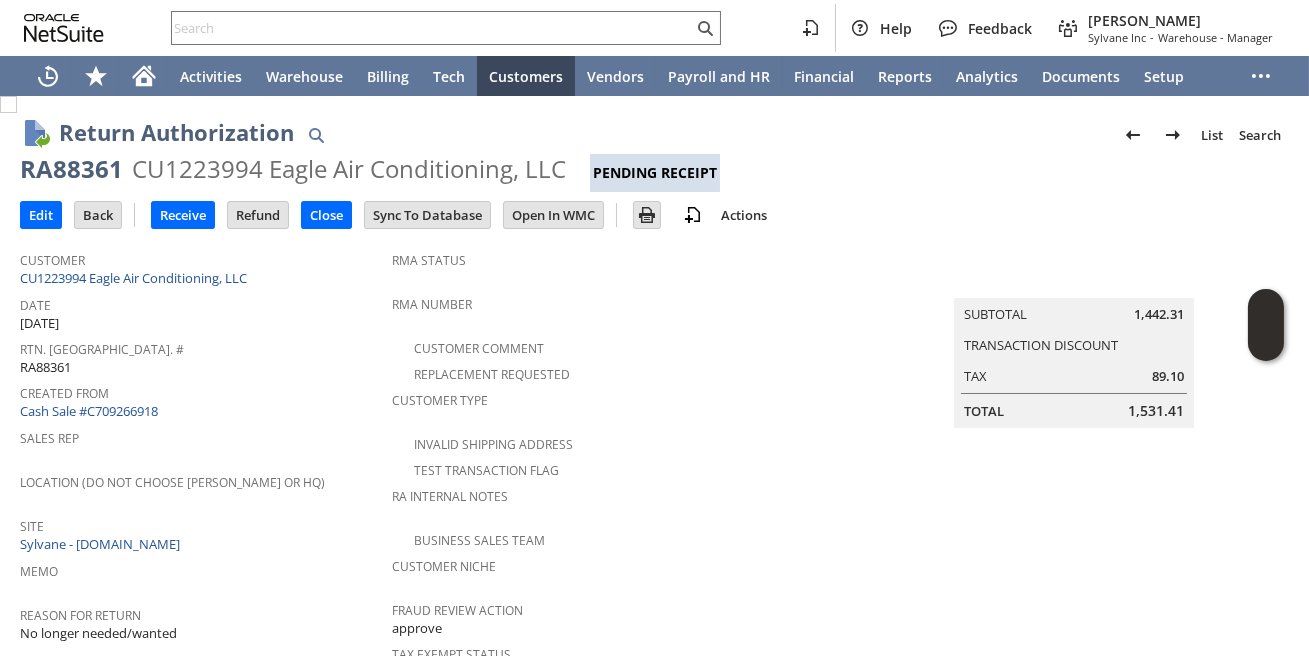 click on "Created From
Cash Sale #C709266918" at bounding box center (201, 400) 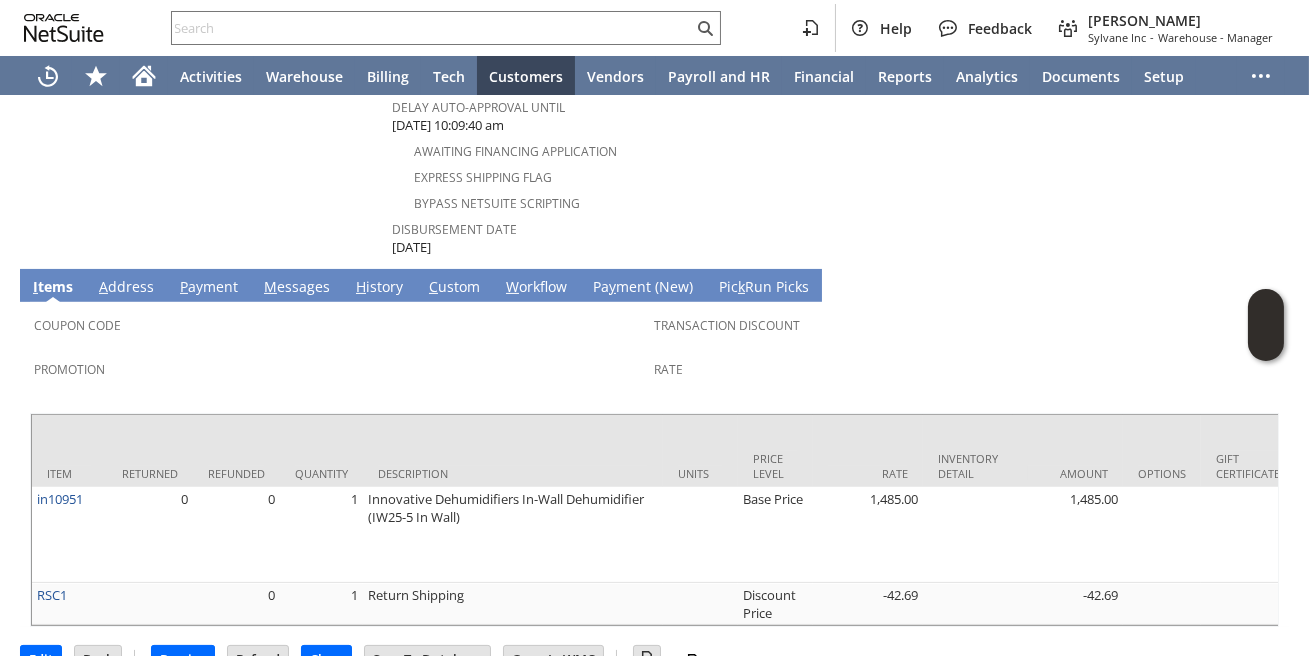 scroll, scrollTop: 971, scrollLeft: 0, axis: vertical 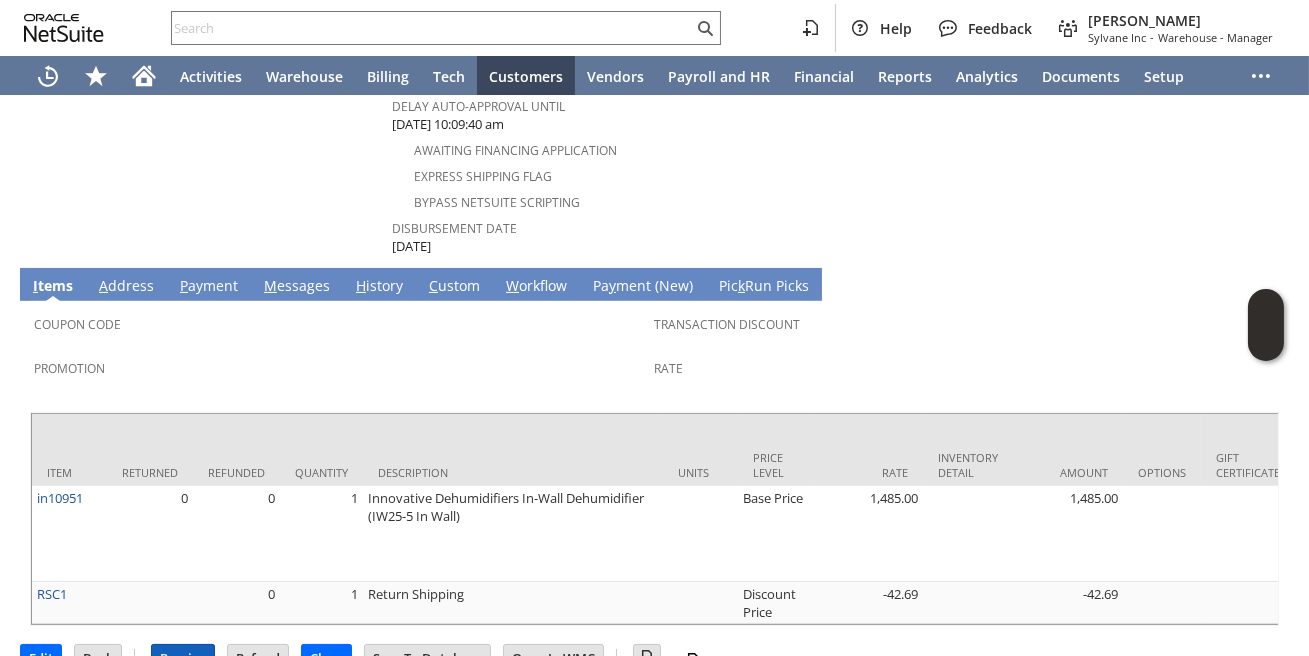 click on "Receive" at bounding box center [183, 658] 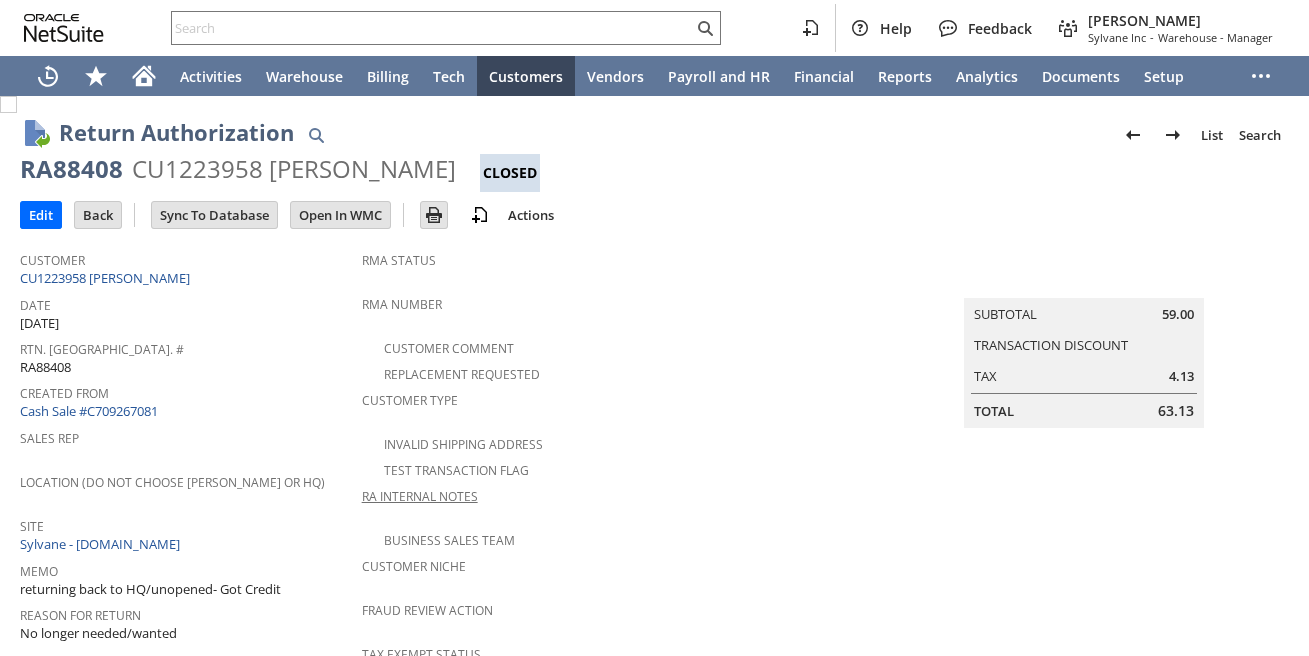scroll, scrollTop: 0, scrollLeft: 0, axis: both 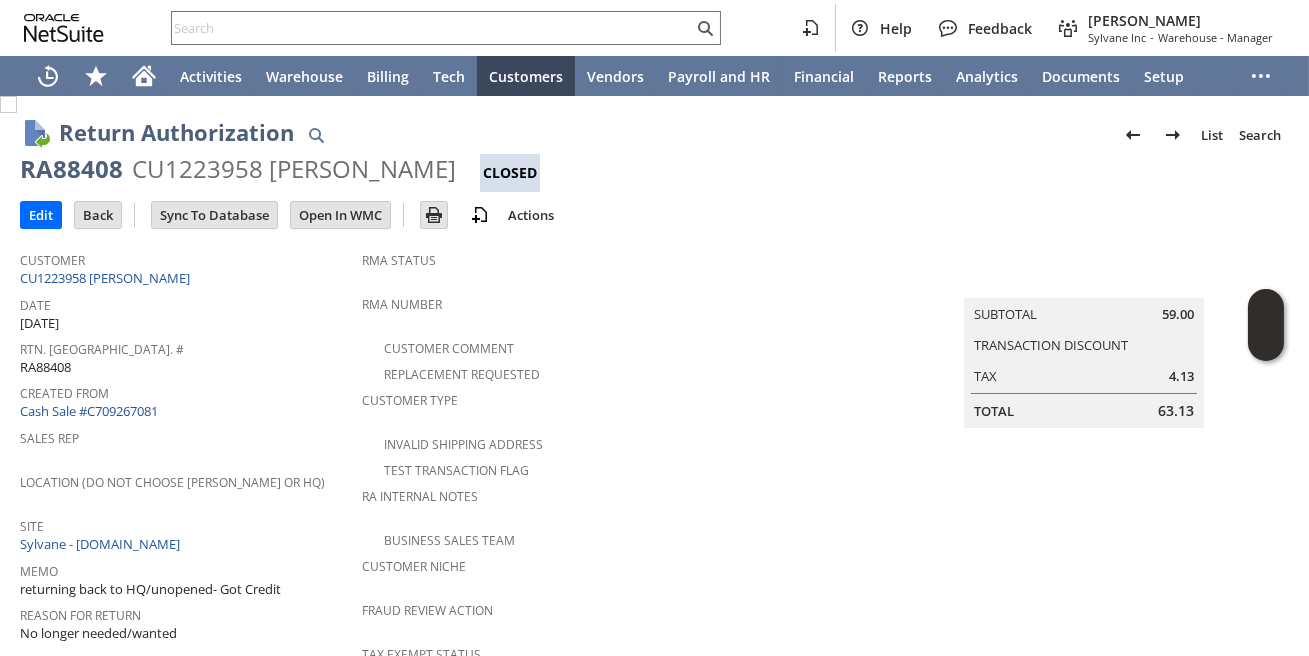 click on "Created From" at bounding box center [186, 390] 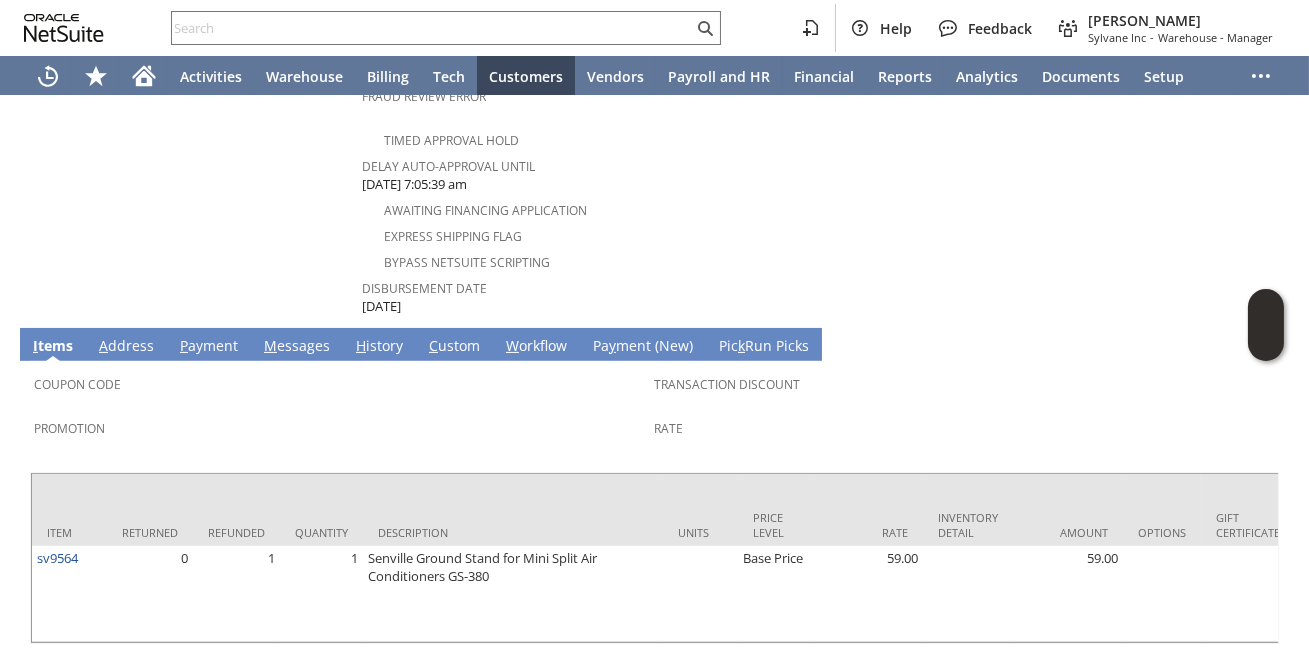 scroll, scrollTop: 930, scrollLeft: 0, axis: vertical 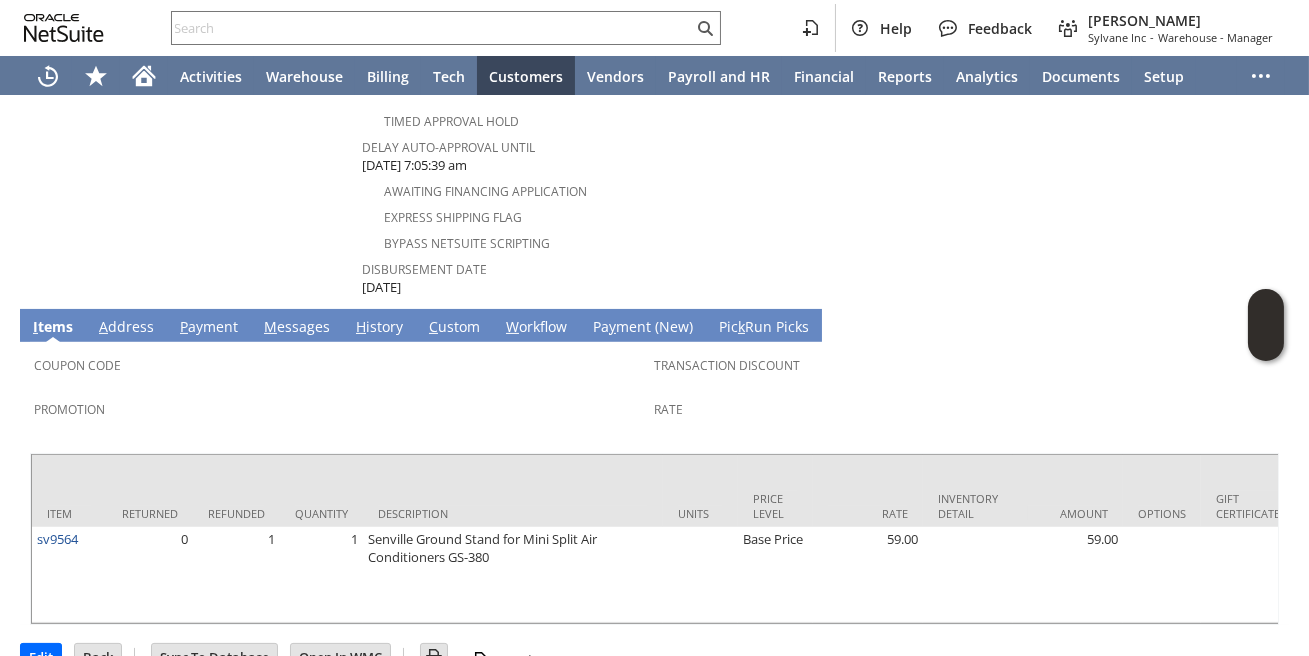 click on "H" at bounding box center (361, 326) 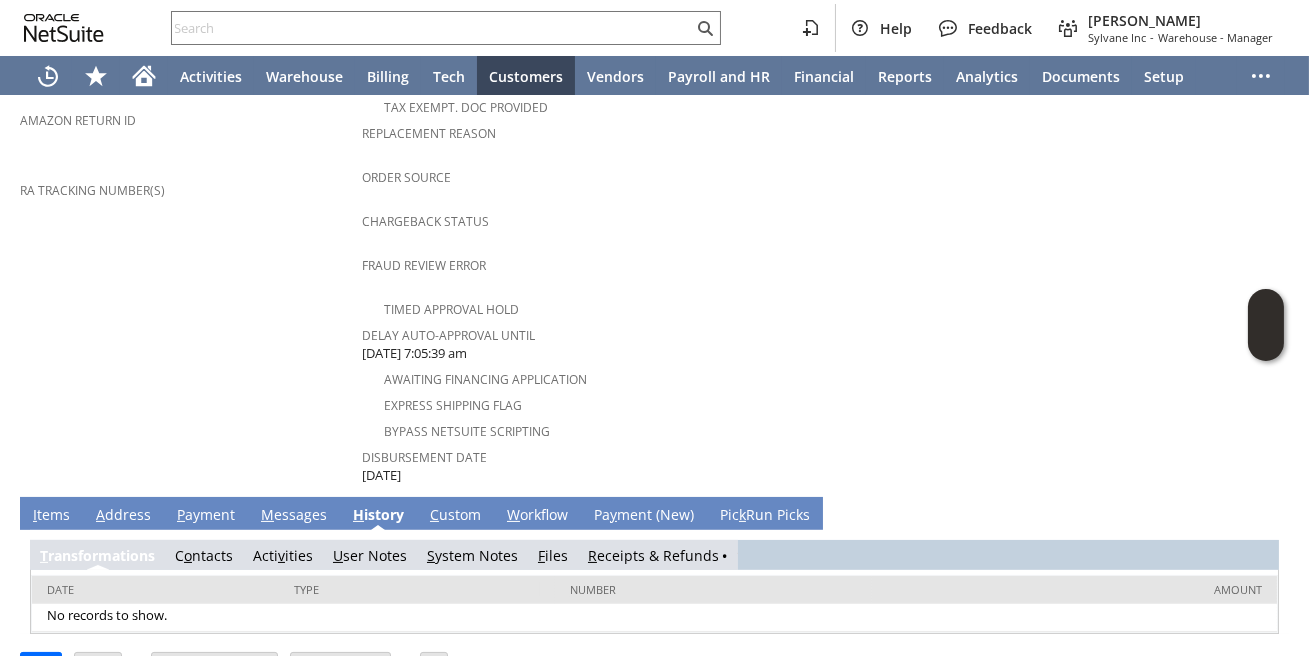 scroll, scrollTop: 0, scrollLeft: 0, axis: both 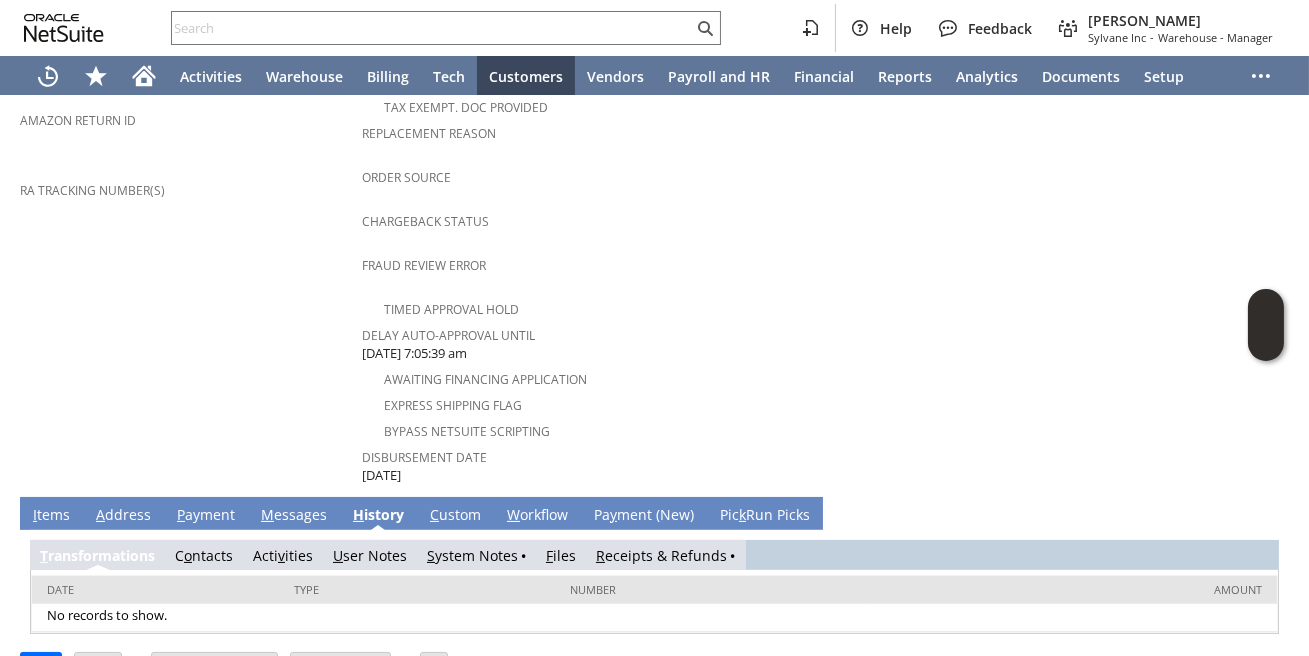 click on "R eceipts & Refunds" at bounding box center (661, 555) 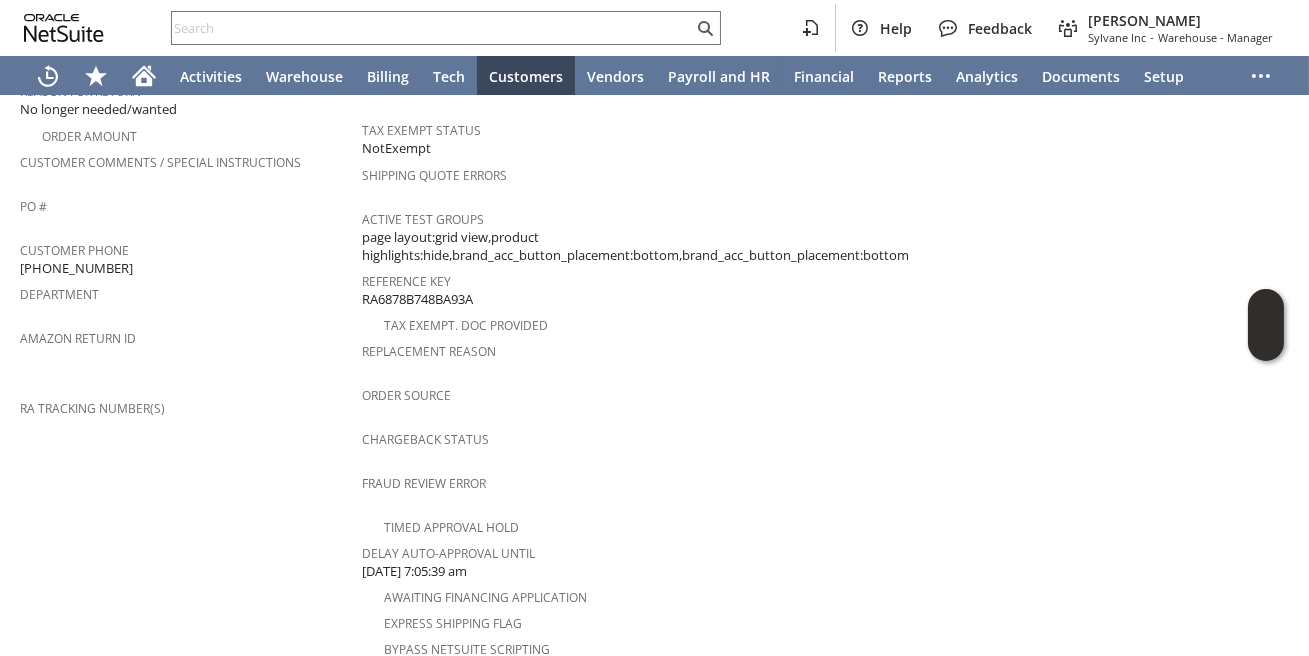 scroll, scrollTop: 0, scrollLeft: 0, axis: both 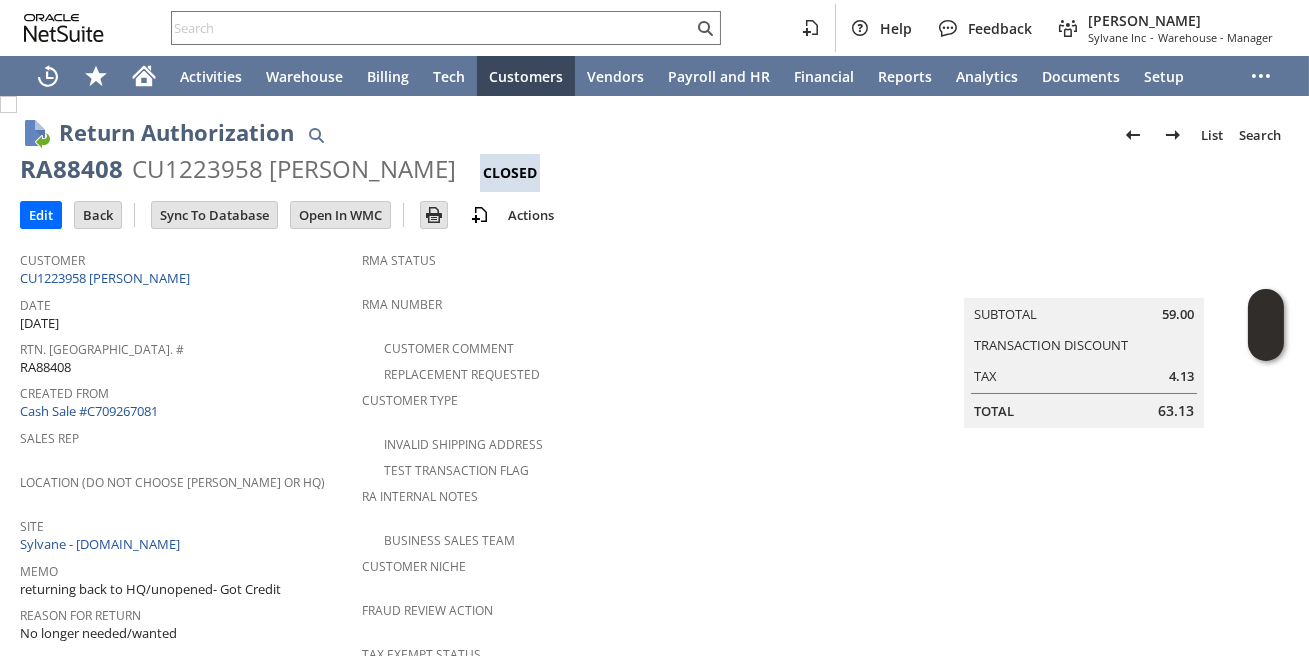 click on "RA88408" at bounding box center [45, 367] 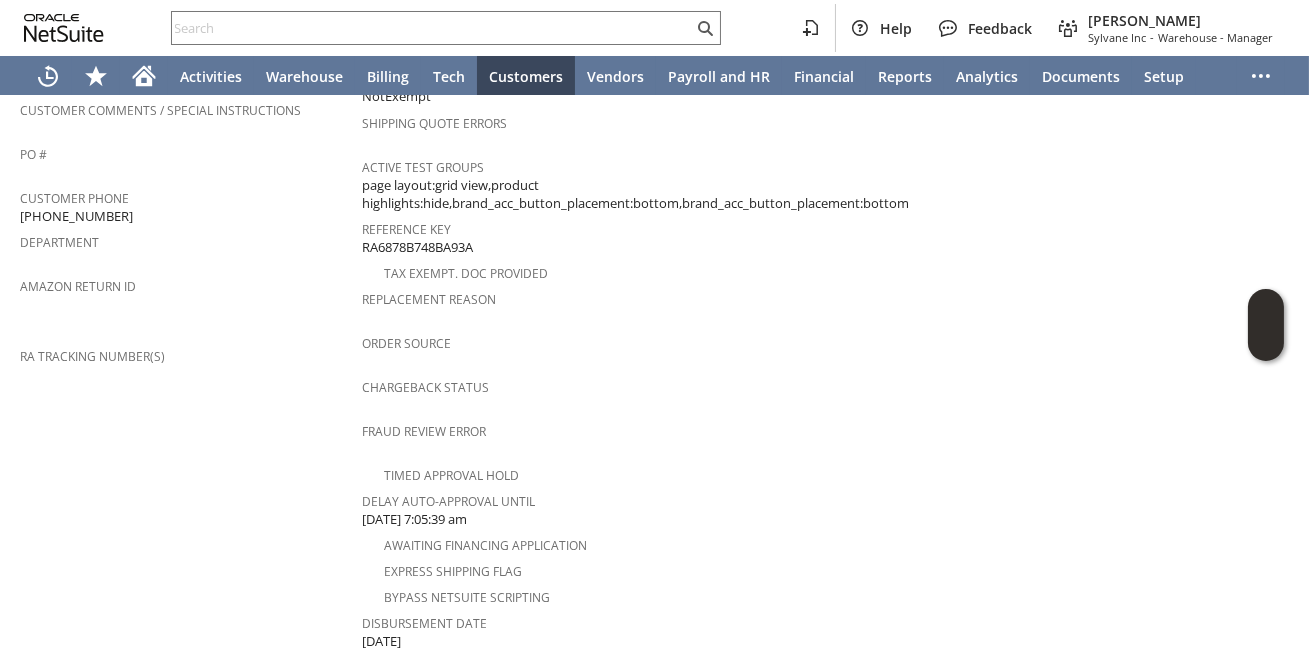 scroll, scrollTop: 783, scrollLeft: 0, axis: vertical 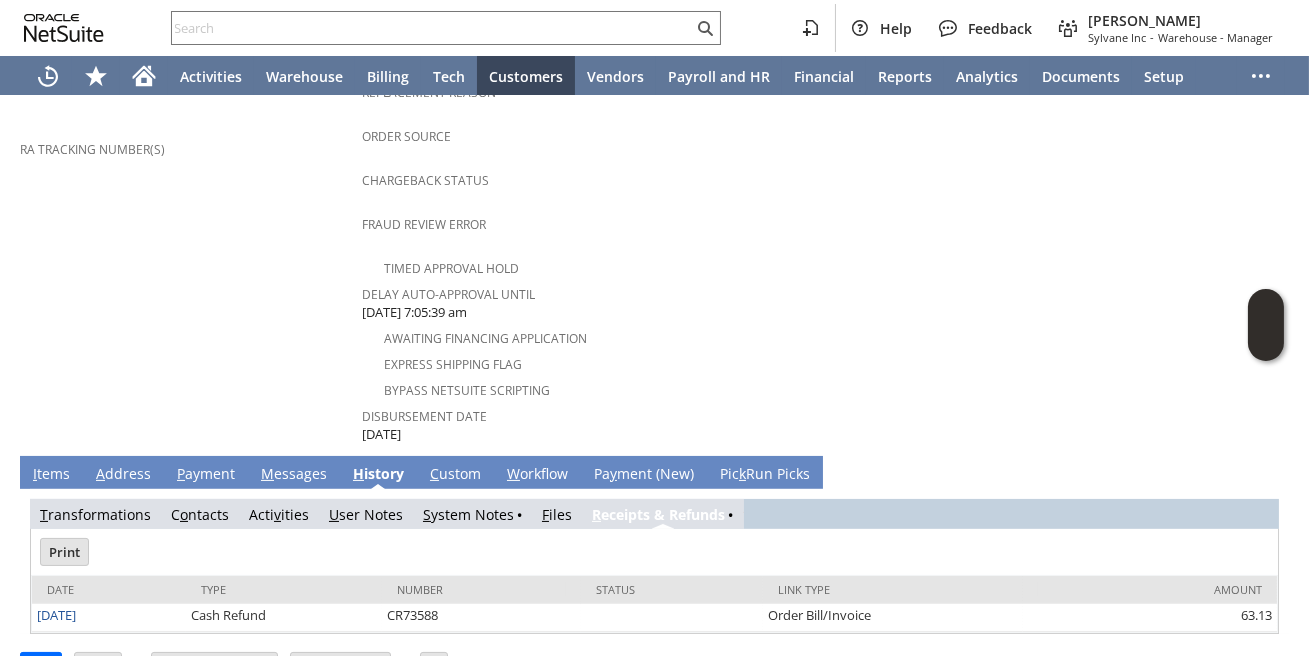 click on "S ystem Notes" at bounding box center (468, 514) 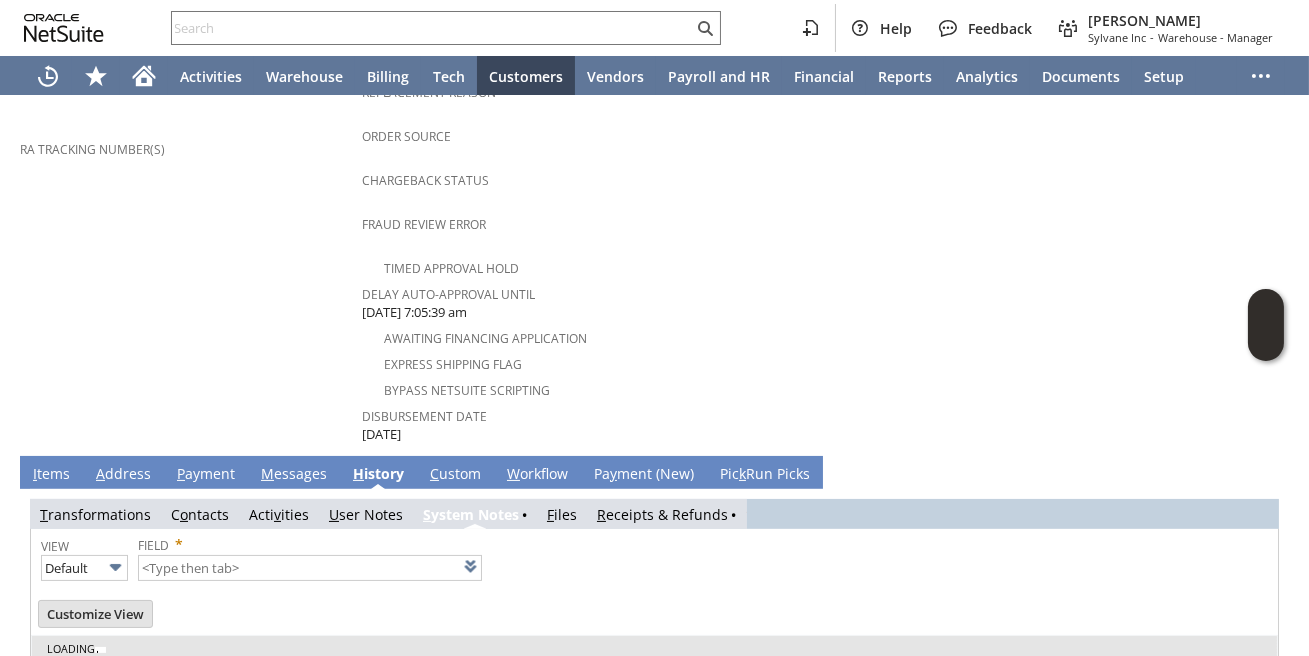 type on "1 to 25 of 83" 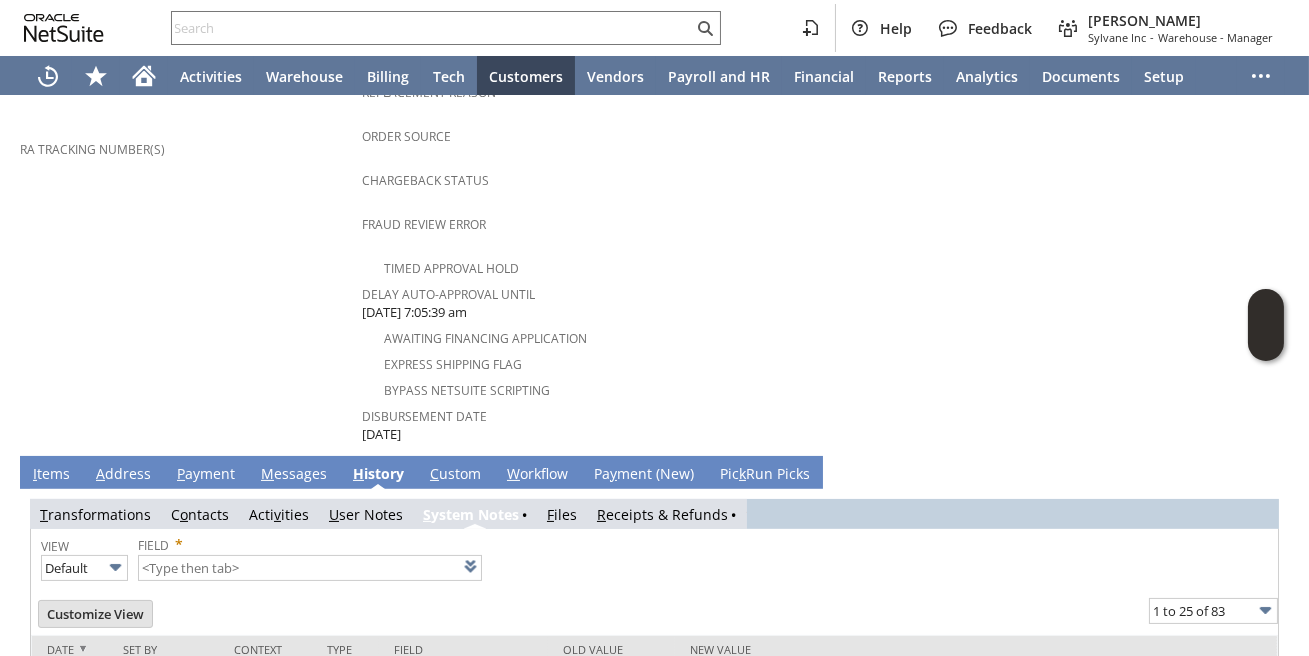 scroll, scrollTop: 0, scrollLeft: 0, axis: both 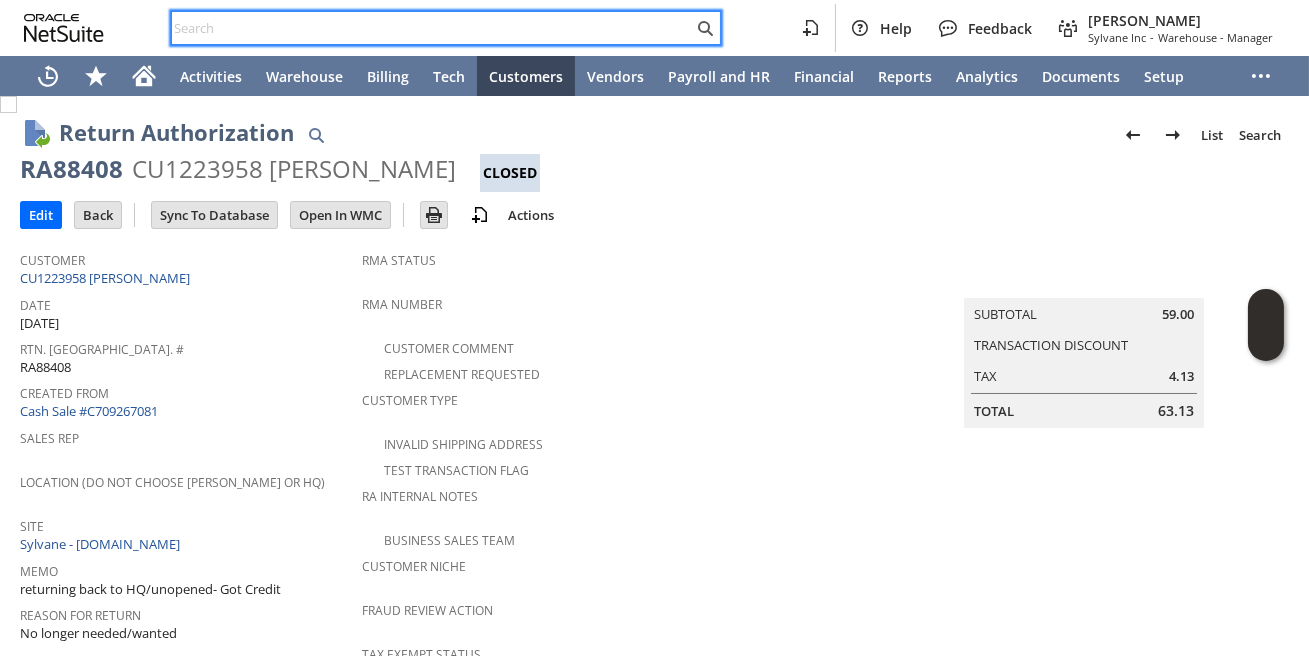click at bounding box center [432, 28] 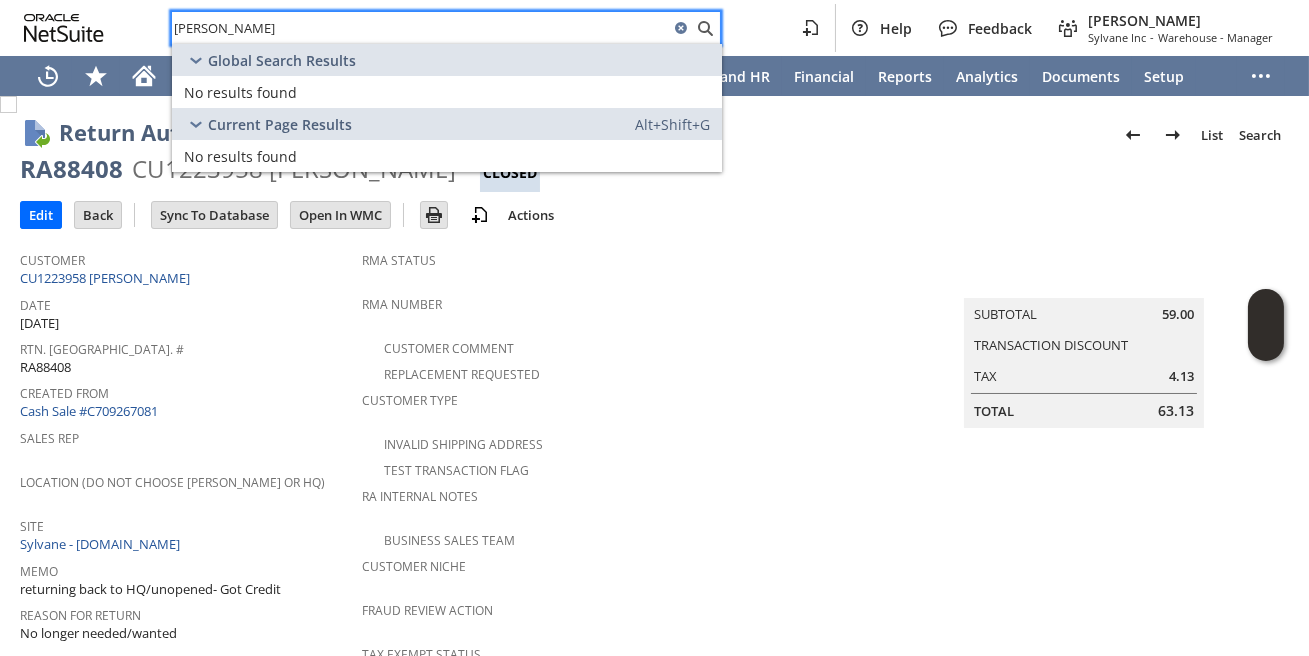 click on "hagan beal" at bounding box center (420, 28) 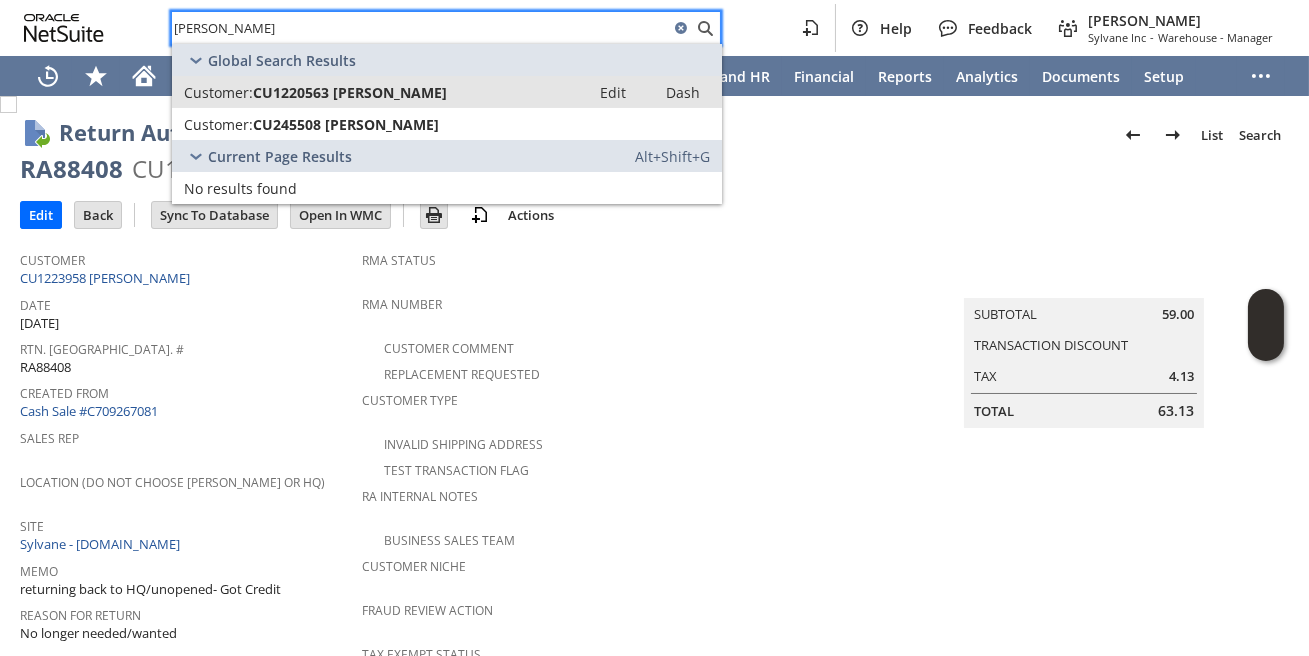 type on "megan beal" 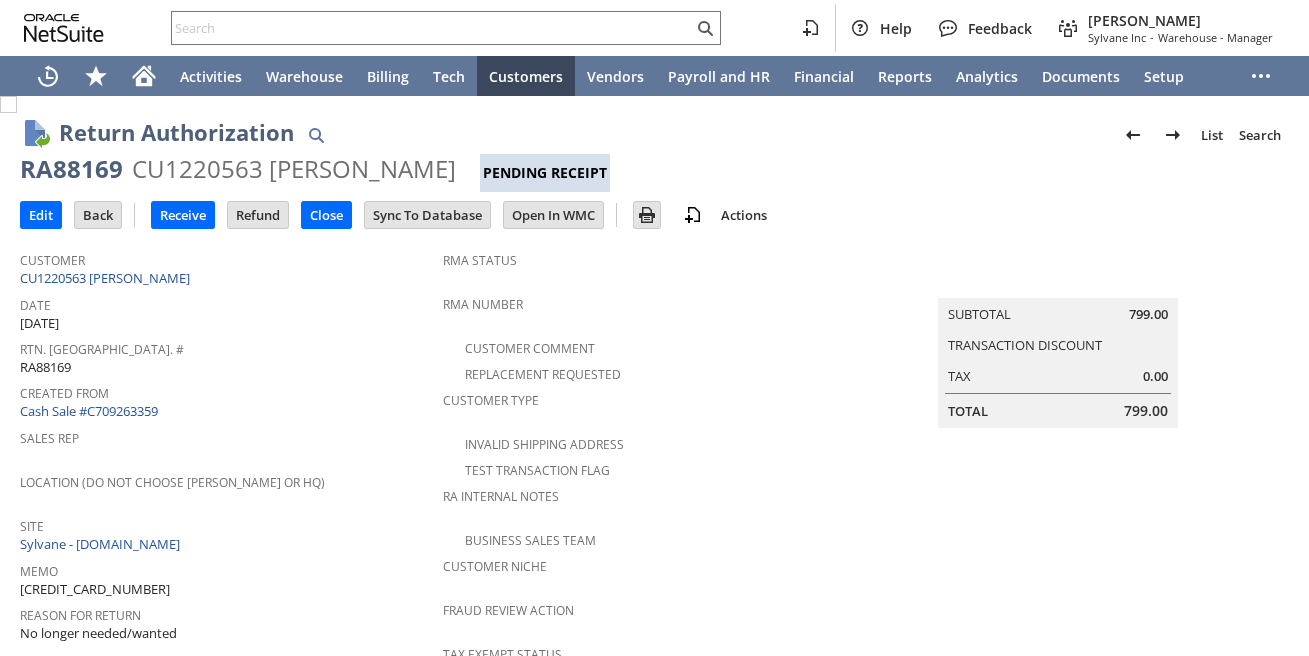 scroll, scrollTop: 0, scrollLeft: 0, axis: both 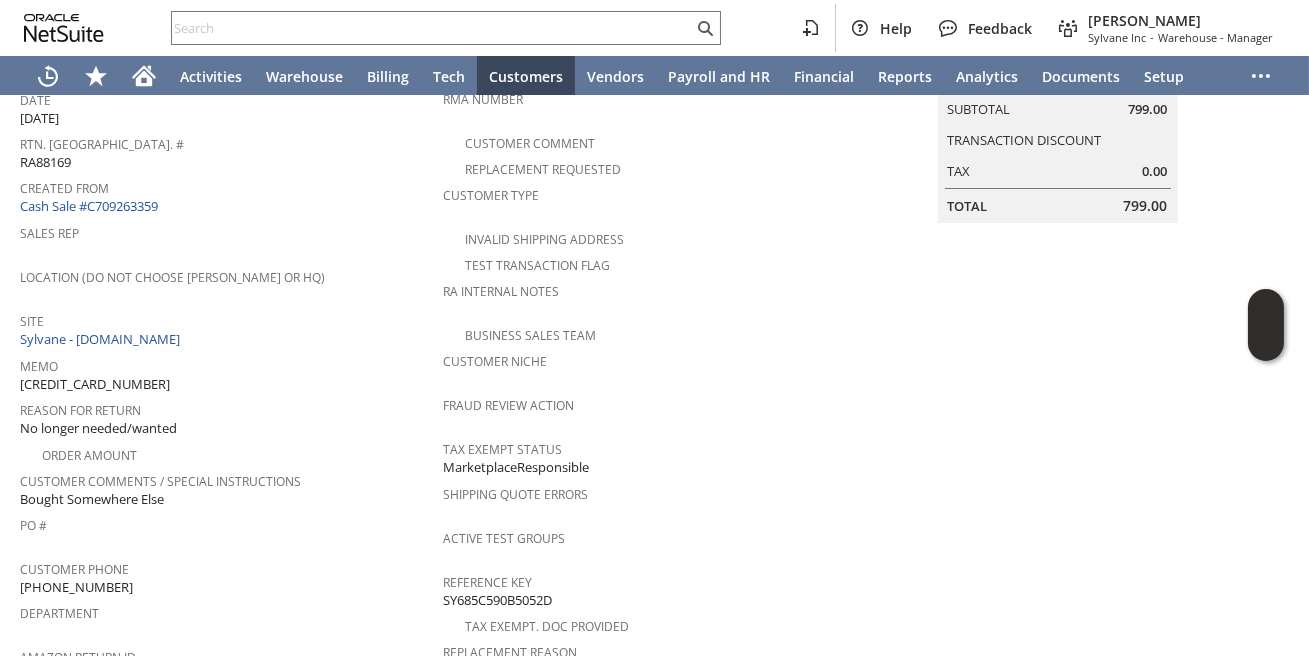 click on "Memo
109017756603381" at bounding box center [226, 373] 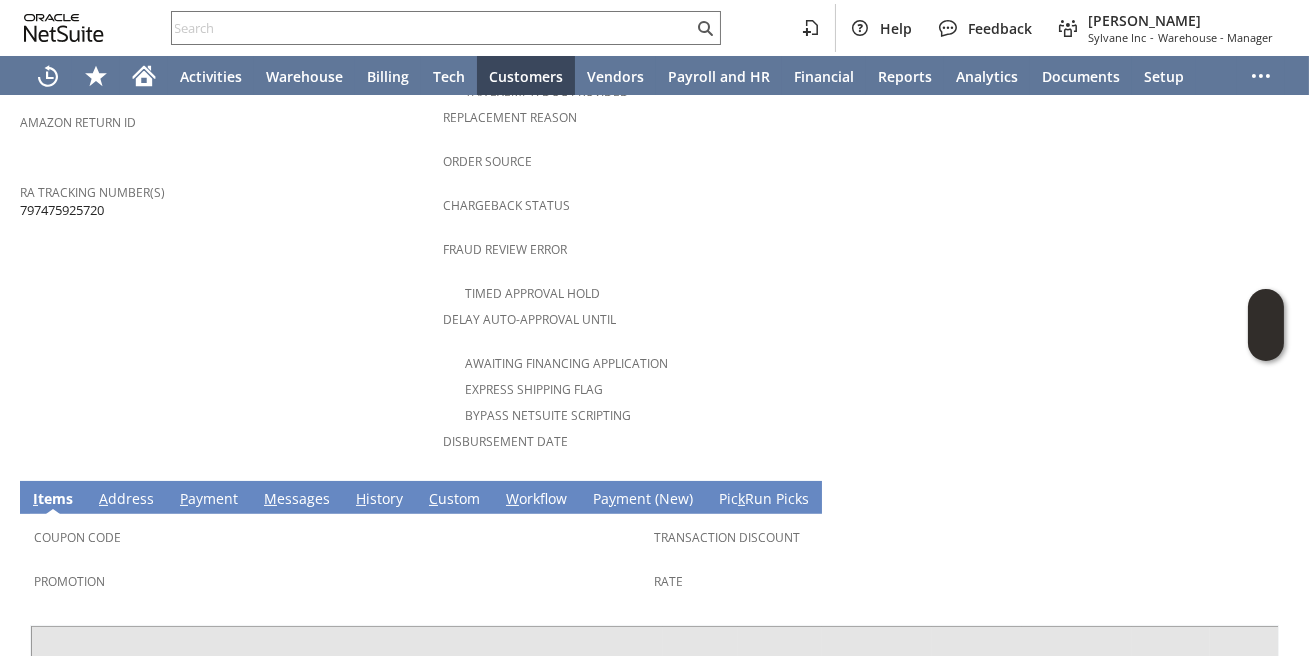 scroll, scrollTop: 930, scrollLeft: 0, axis: vertical 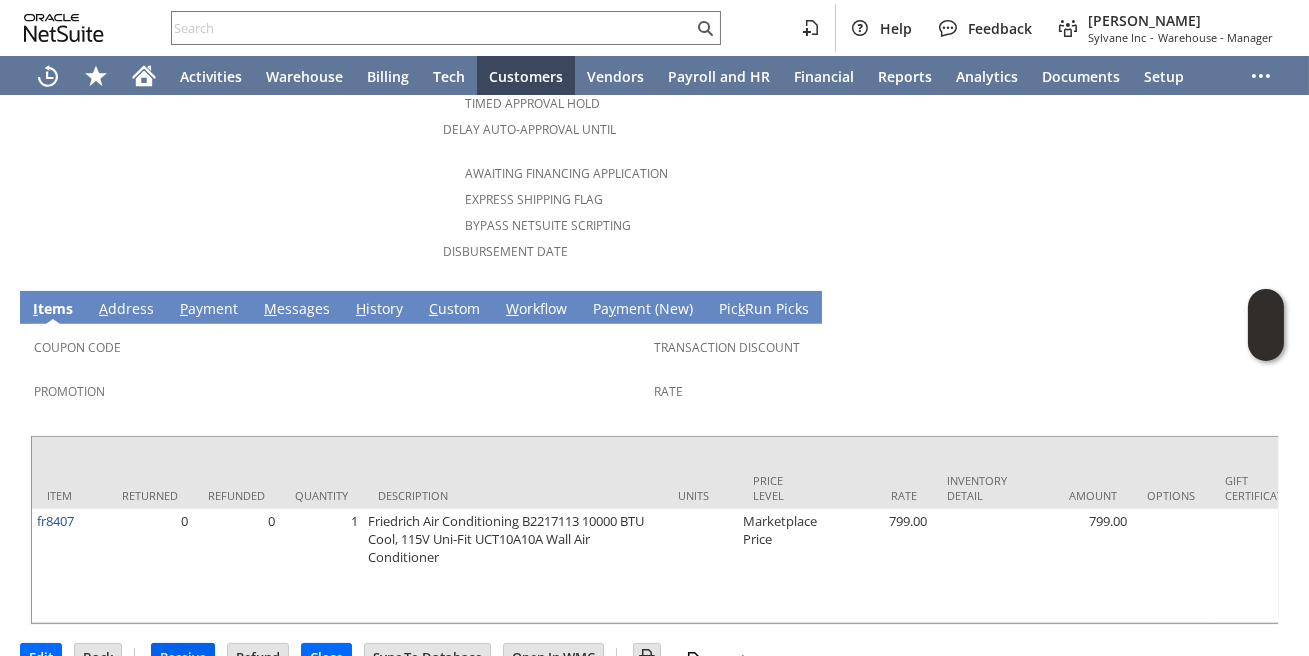 click on "Receive" at bounding box center [183, 657] 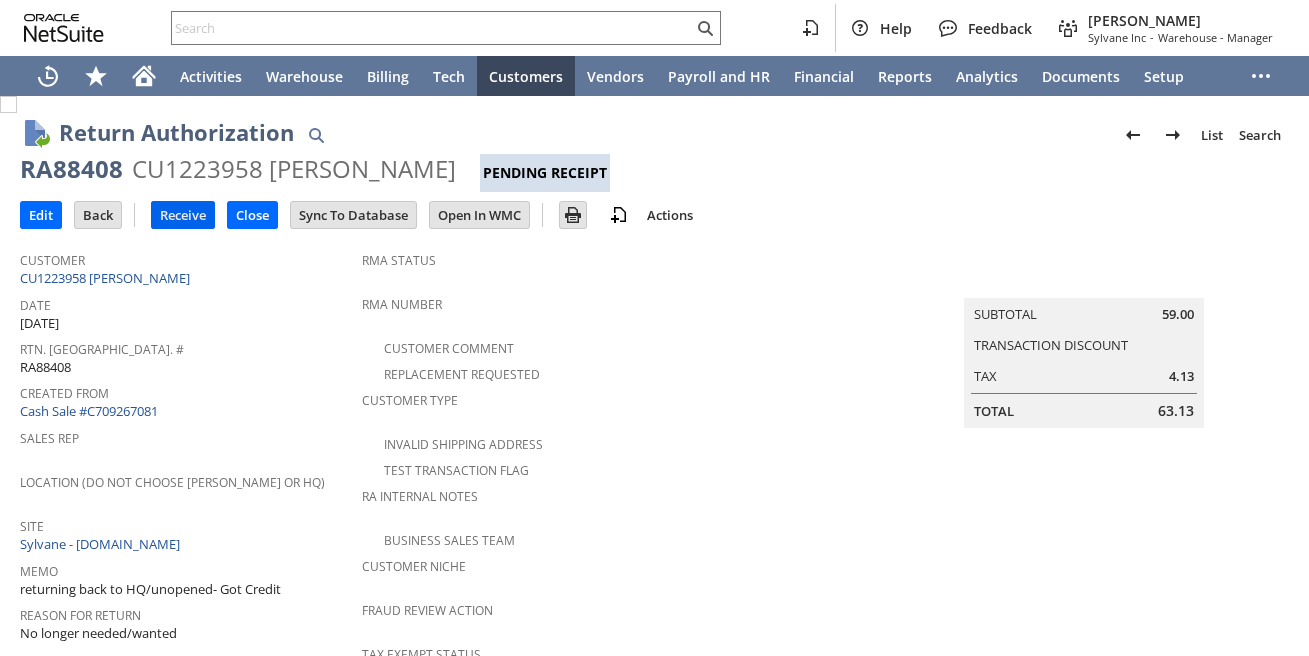 scroll, scrollTop: 0, scrollLeft: 0, axis: both 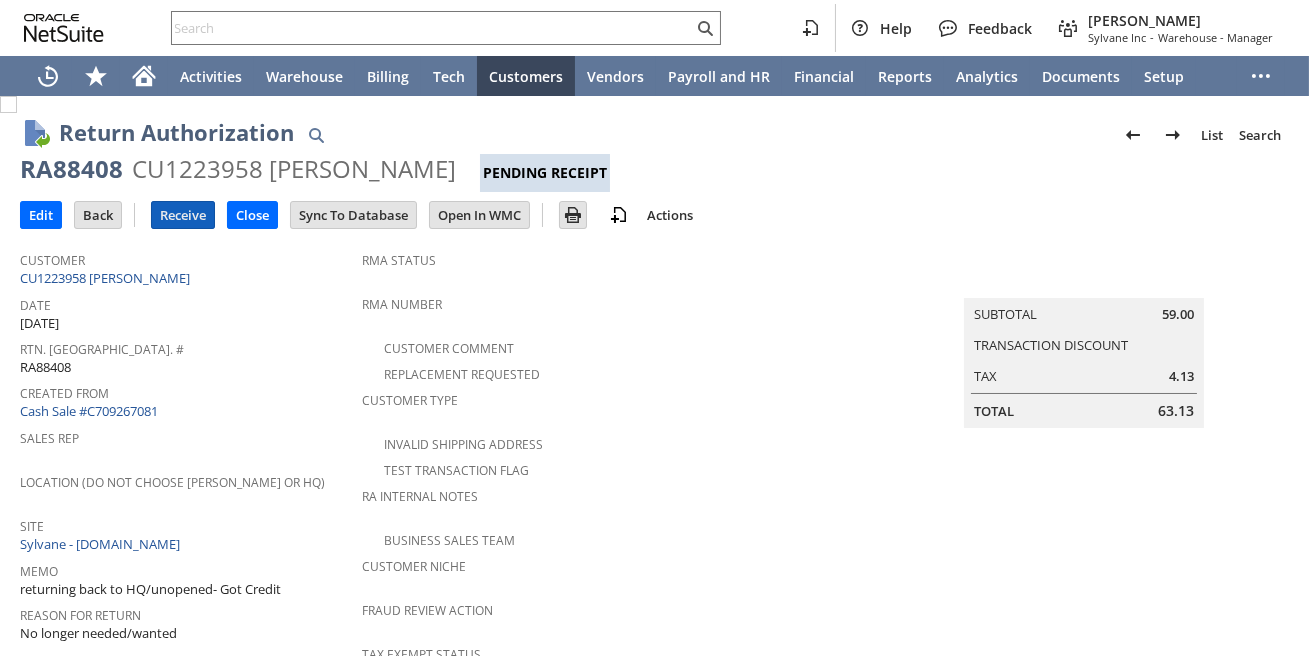 click on "Receive" at bounding box center (183, 215) 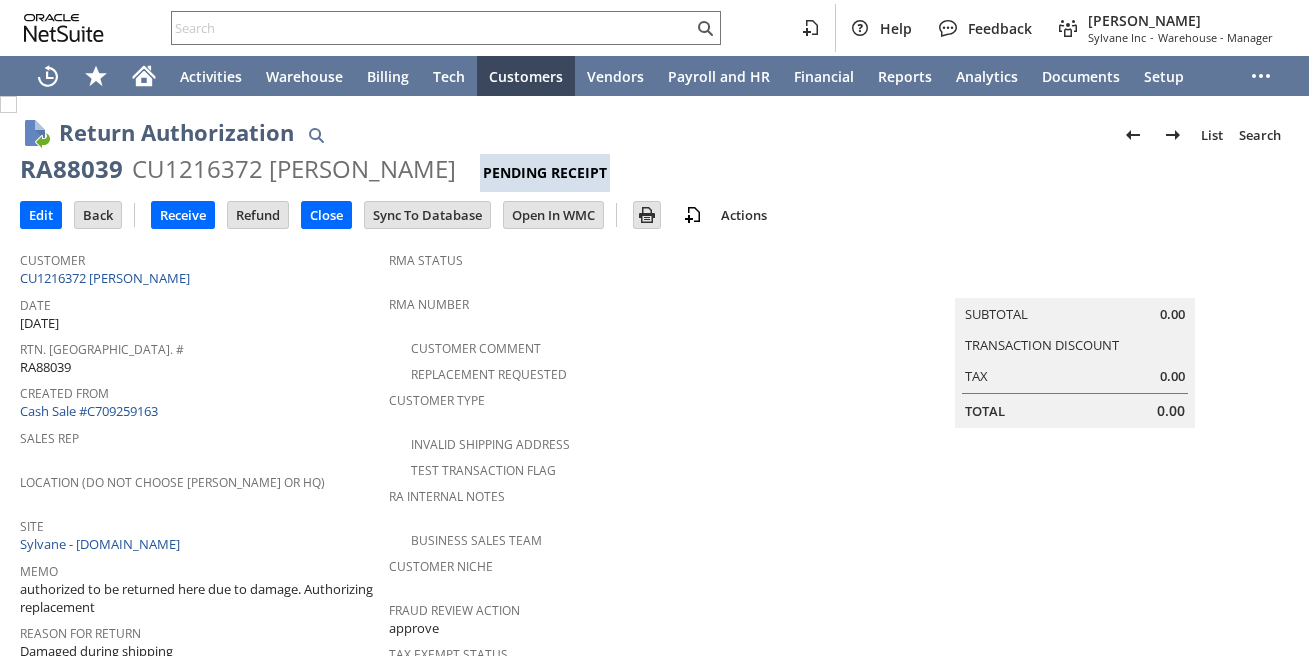 scroll, scrollTop: 0, scrollLeft: 0, axis: both 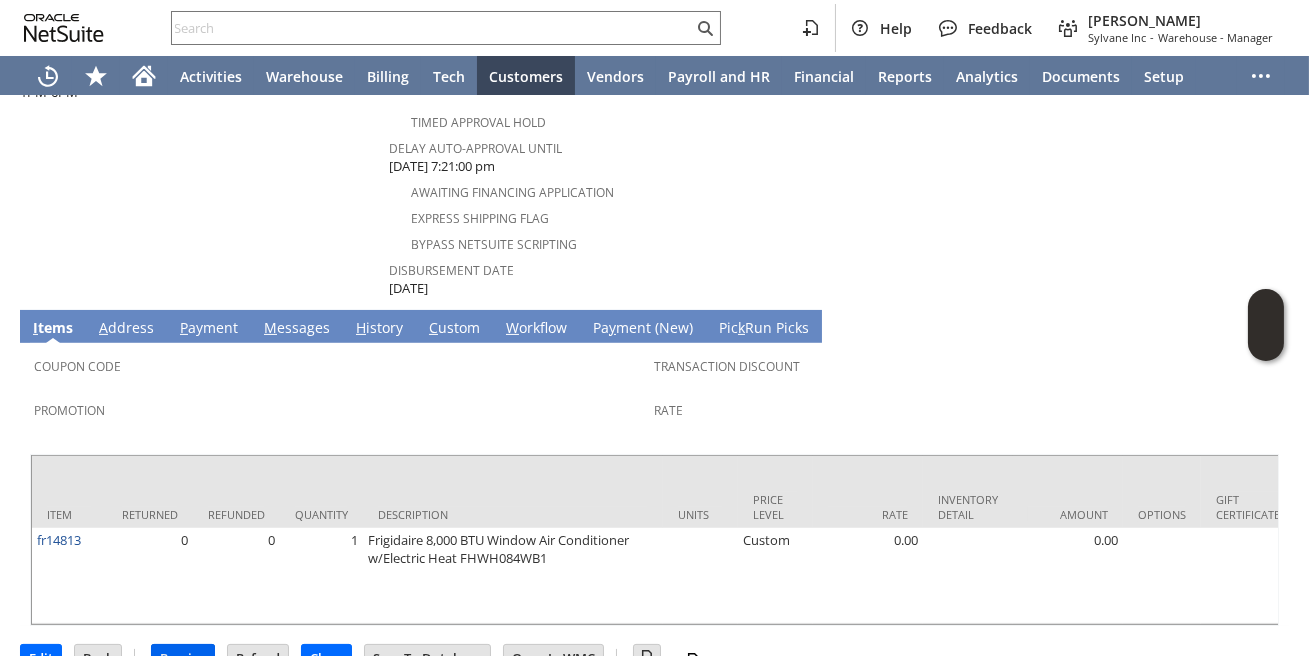 click on "Receive" at bounding box center [183, 658] 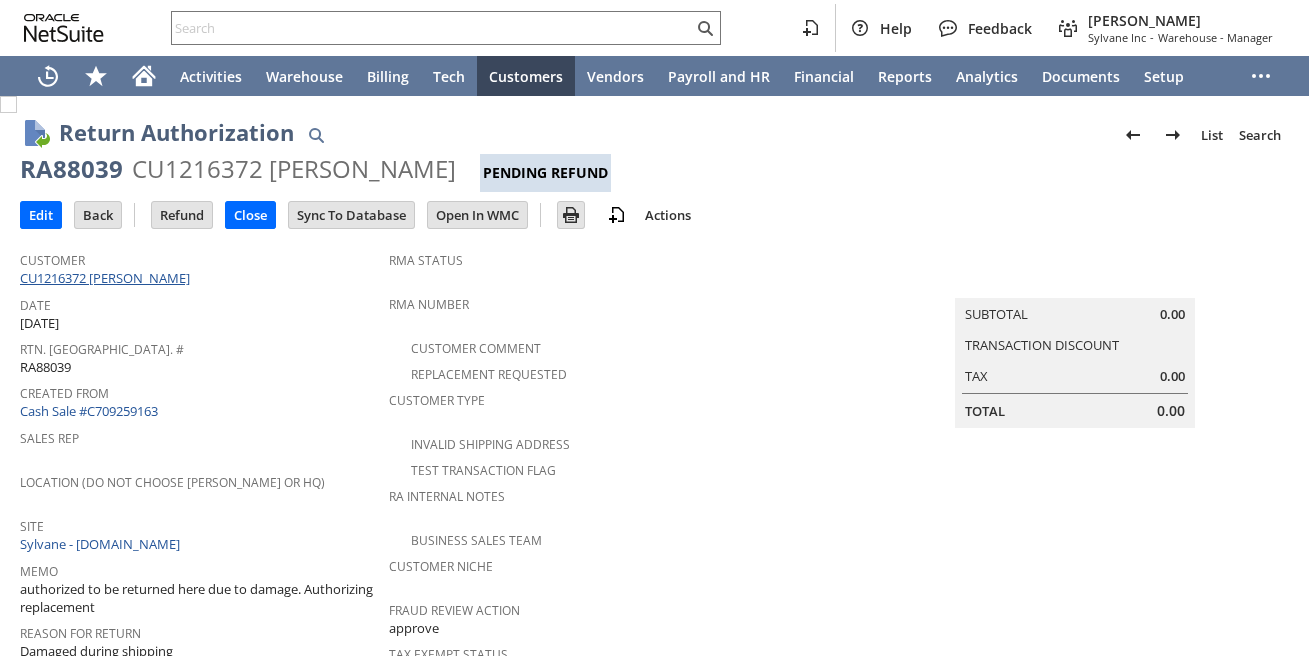 scroll, scrollTop: 0, scrollLeft: 0, axis: both 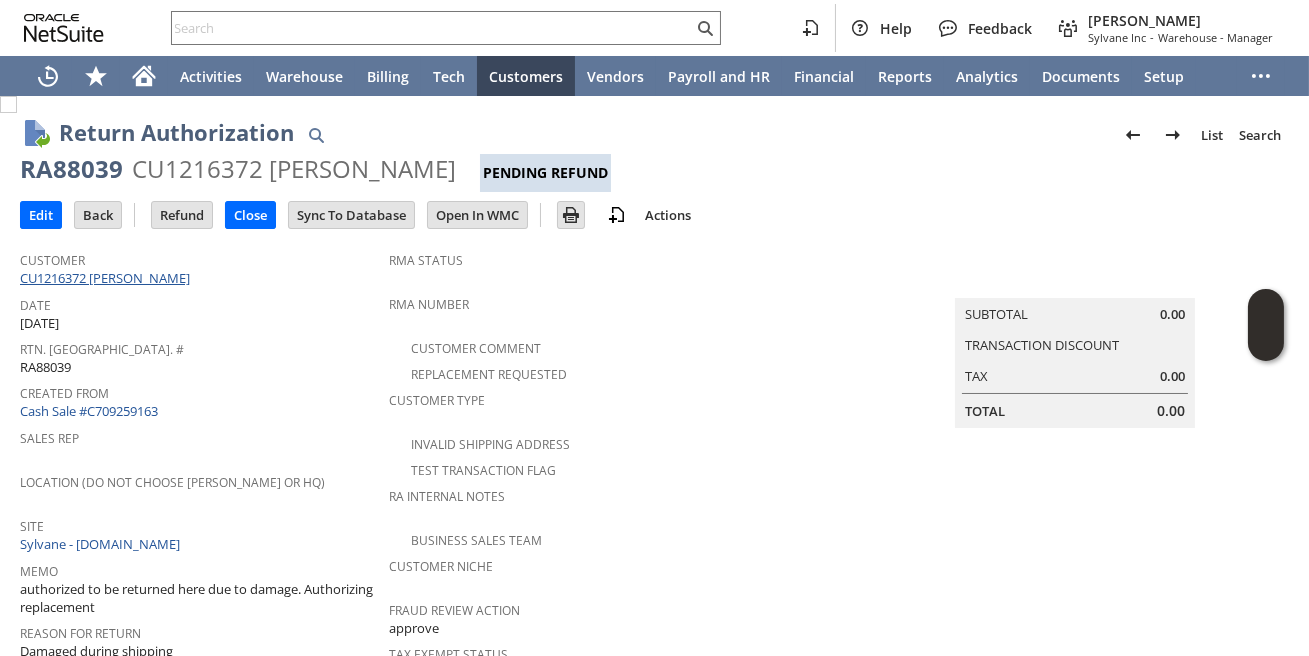 click on "CU1216372 SHAWN STEWART" at bounding box center [107, 278] 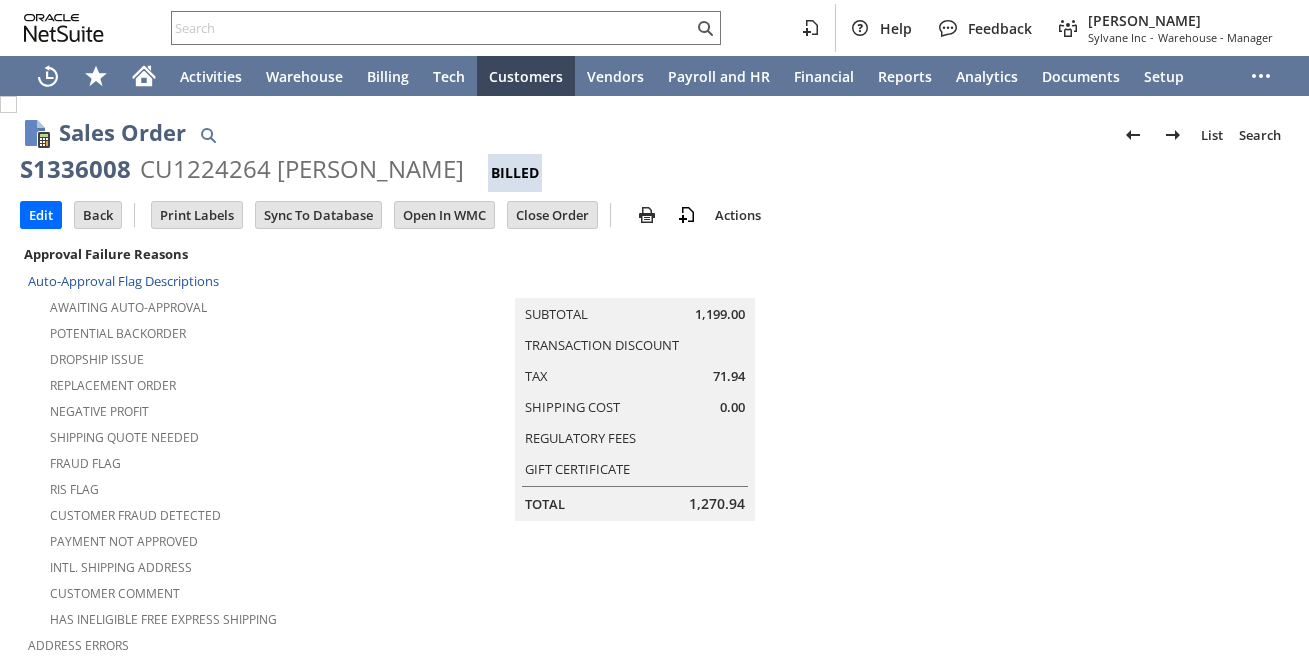 scroll, scrollTop: 0, scrollLeft: 0, axis: both 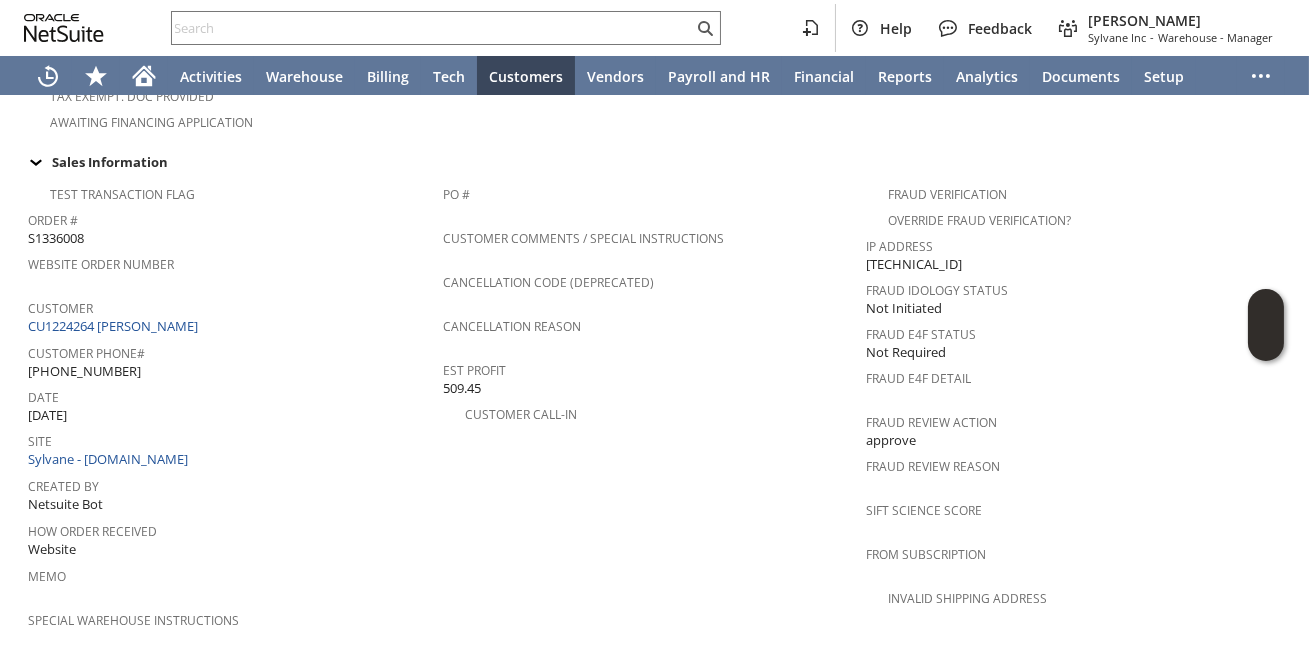 click on "S1336008" at bounding box center (56, 238) 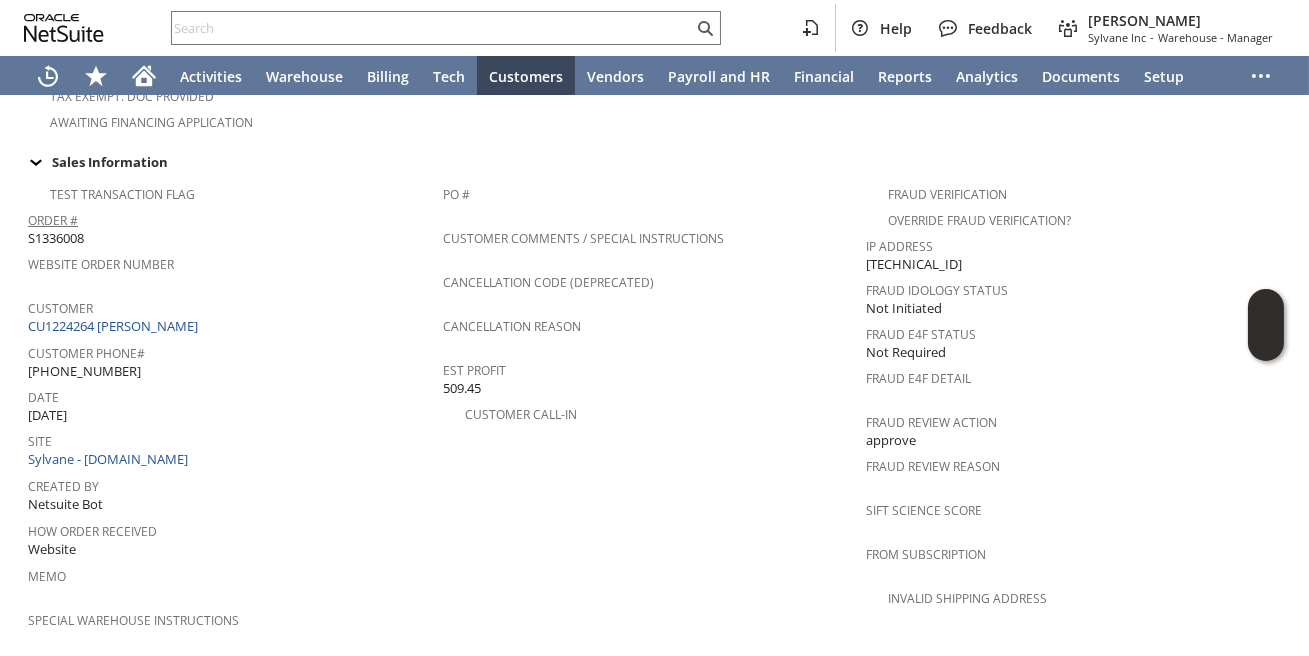 copy on "S1336008" 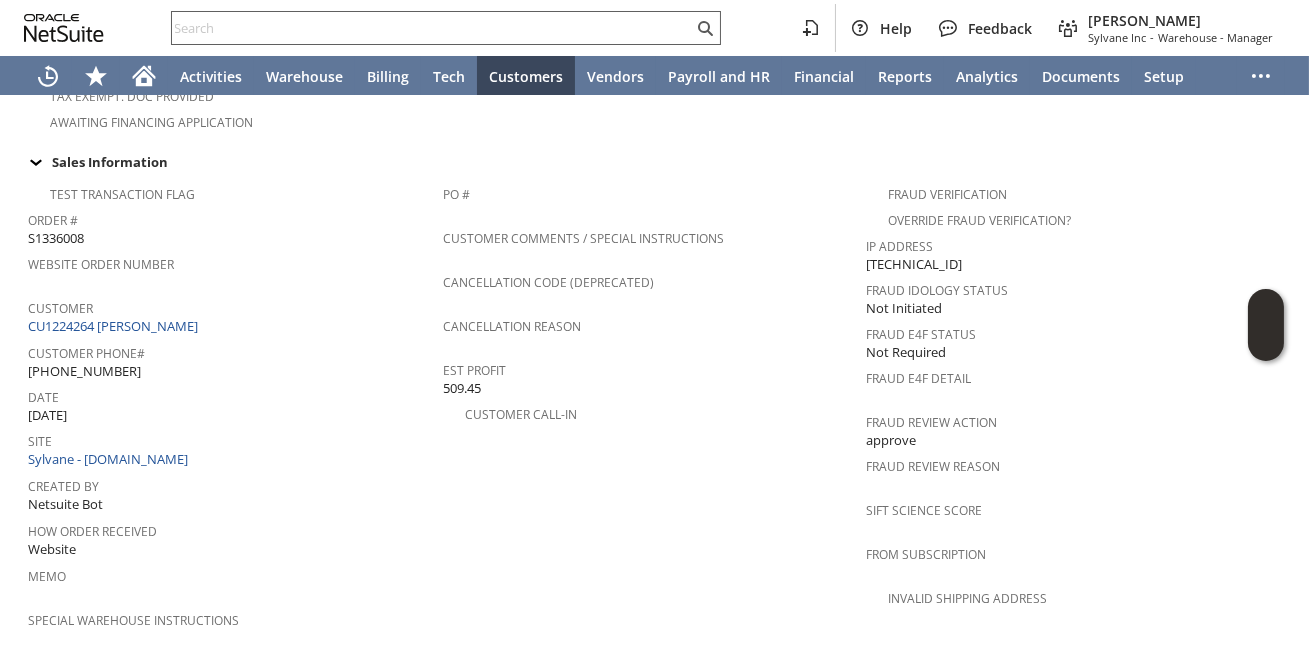 click at bounding box center [432, 28] 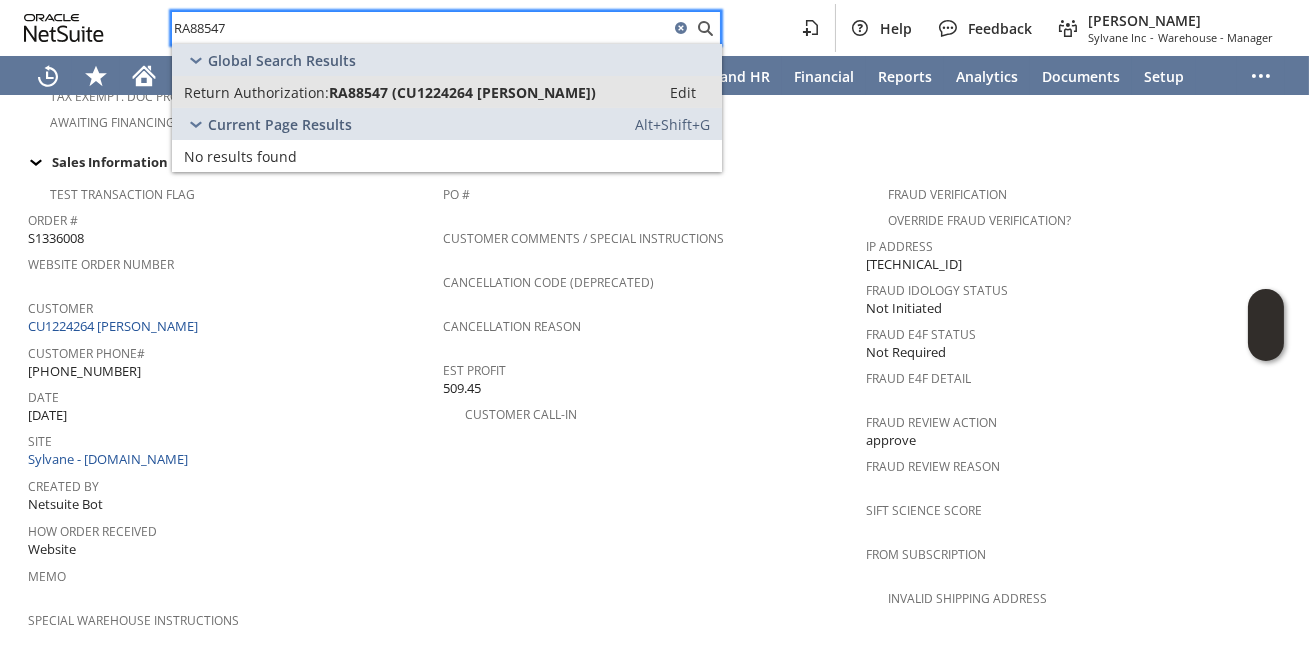 type on "RA88547" 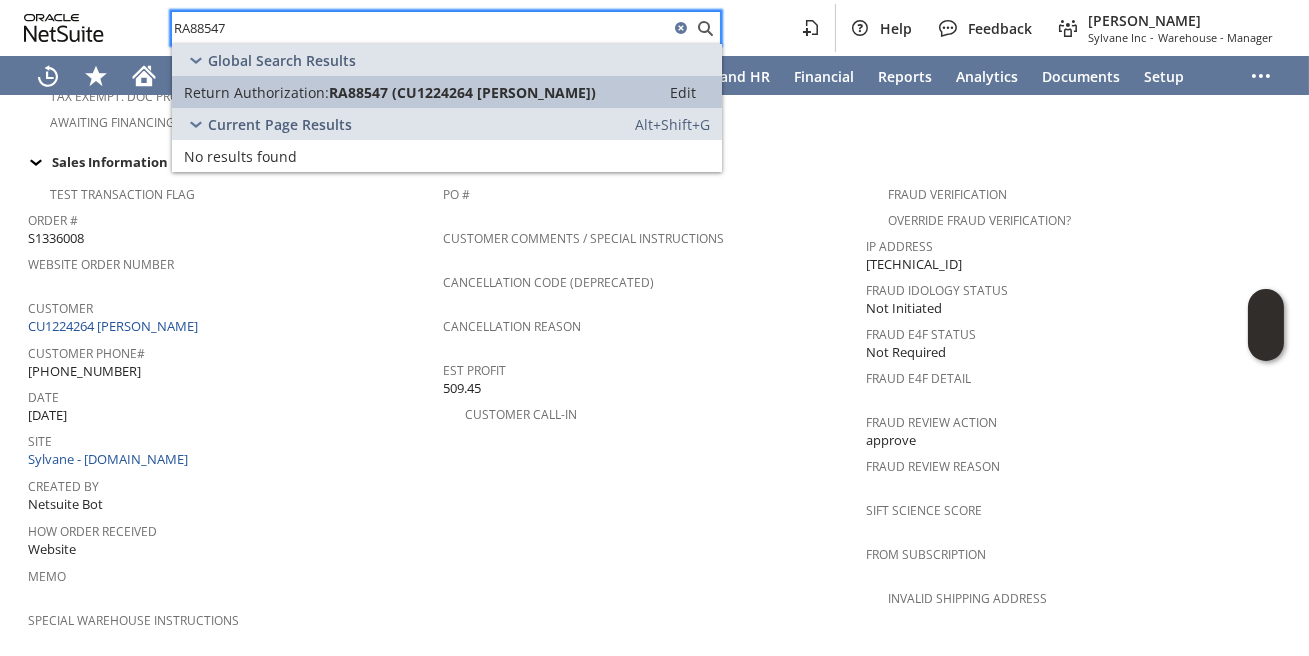 click on "RA88547 (CU1224264 Chad M Bigelow)" at bounding box center (462, 92) 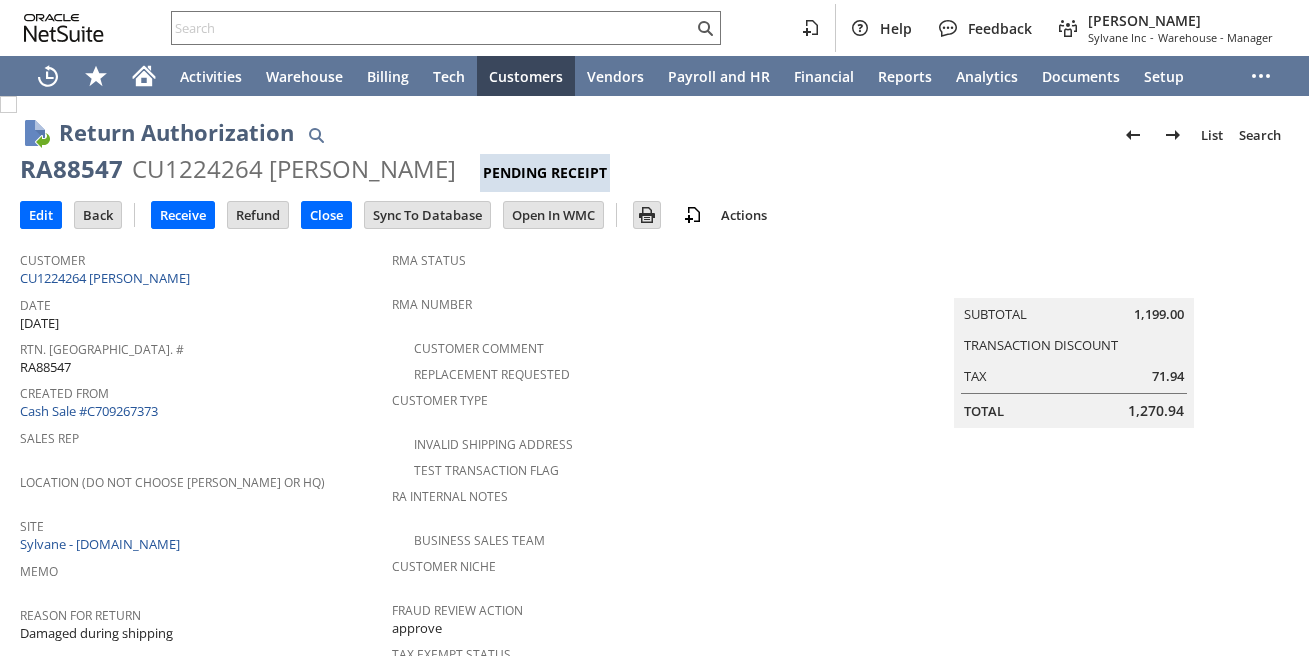scroll, scrollTop: 0, scrollLeft: 0, axis: both 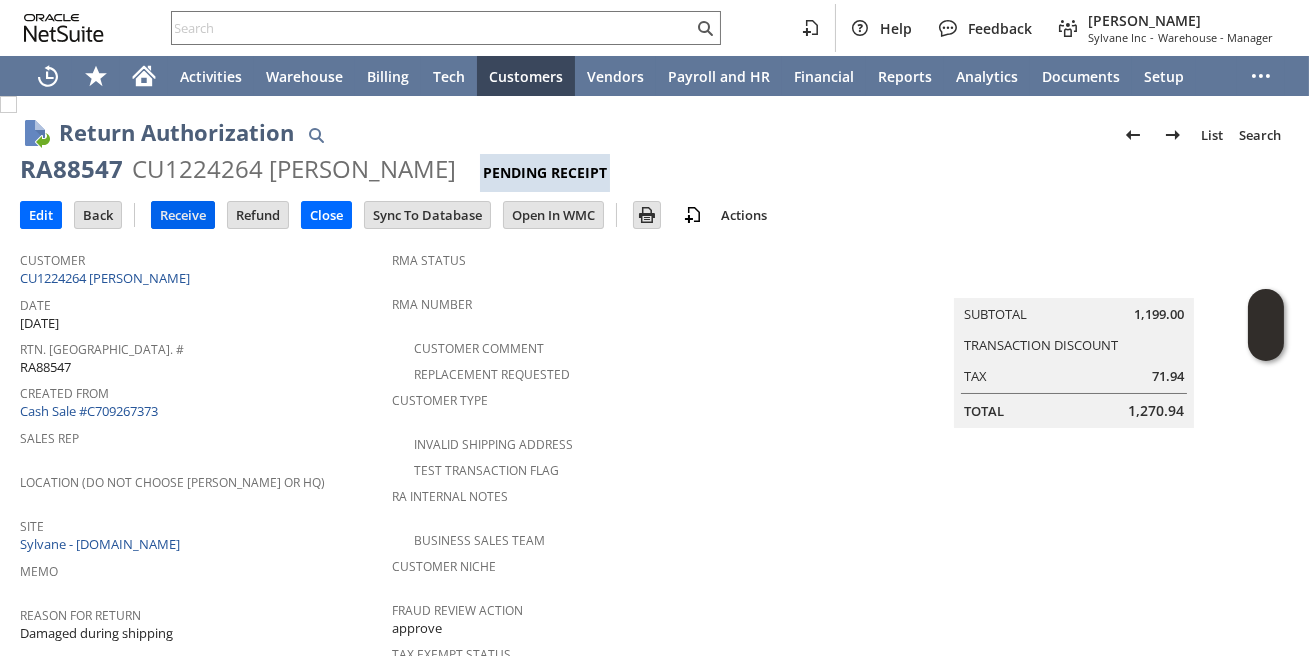 click on "Receive" at bounding box center (183, 215) 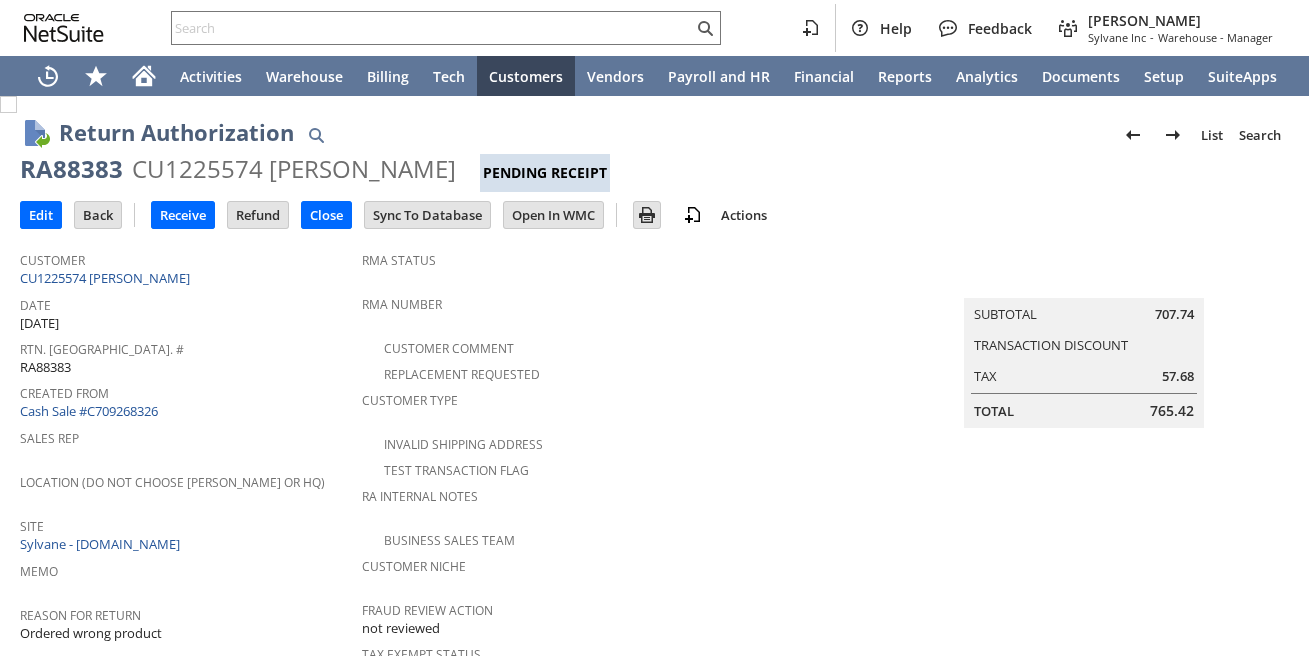 scroll, scrollTop: 0, scrollLeft: 0, axis: both 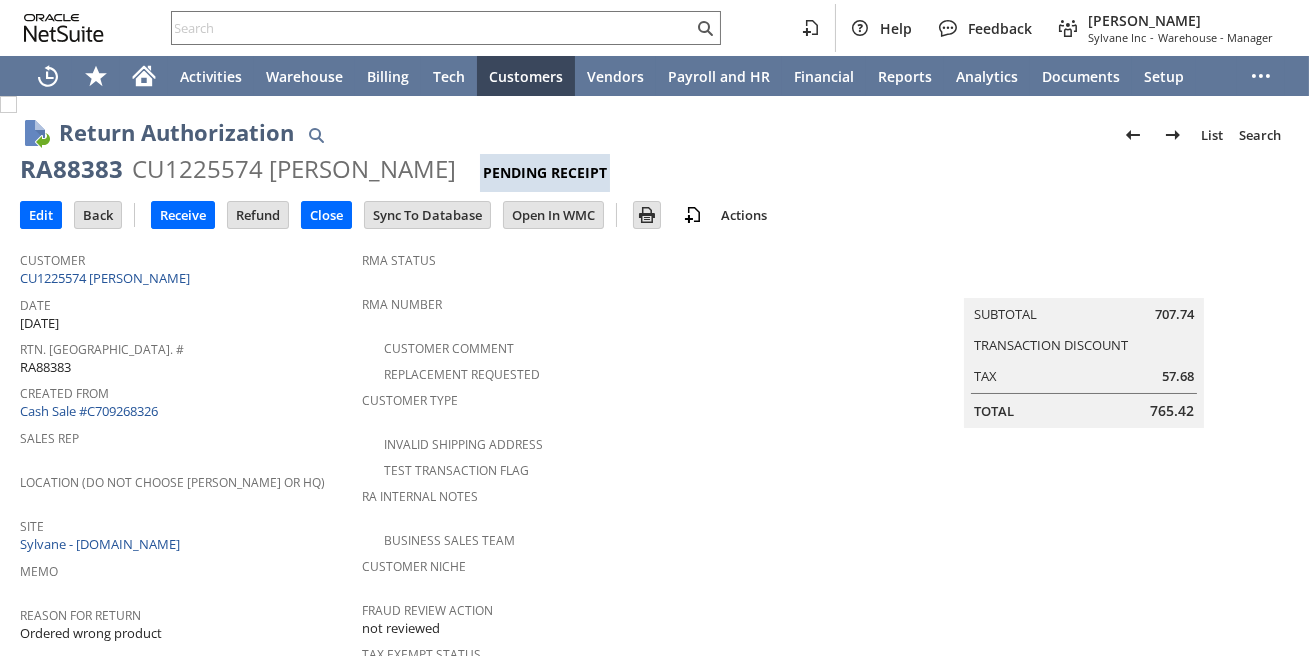 click on "Created From" at bounding box center (186, 390) 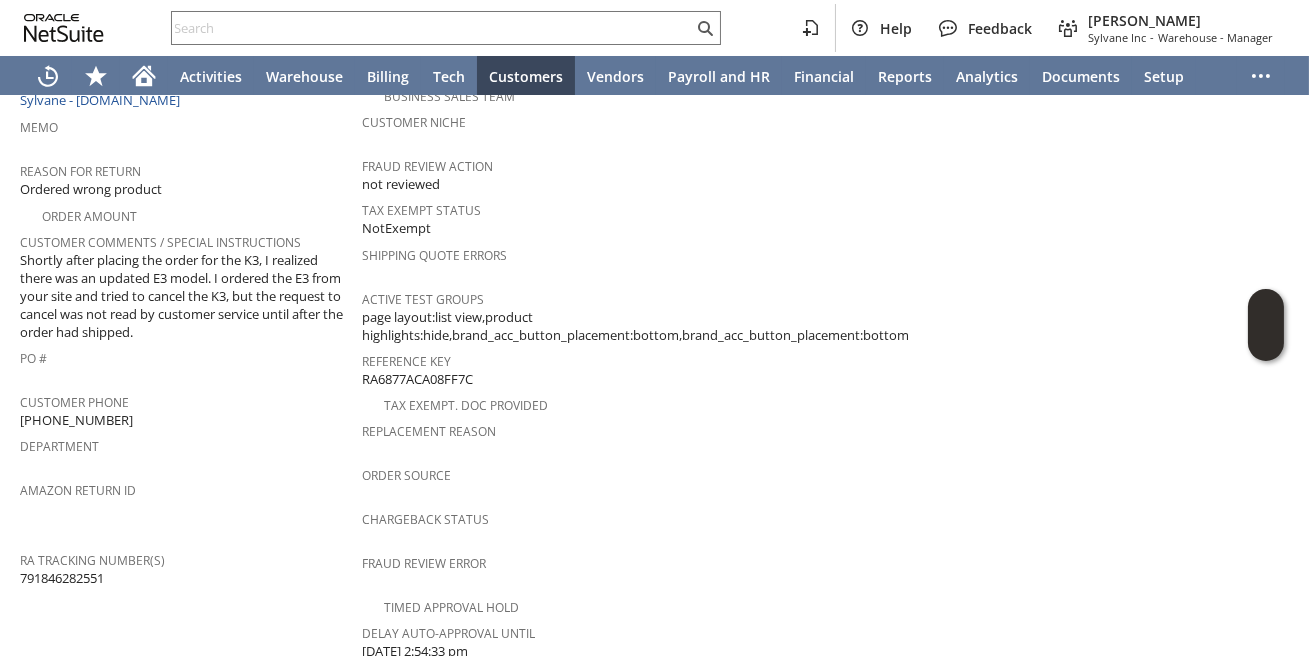scroll, scrollTop: 401, scrollLeft: 0, axis: vertical 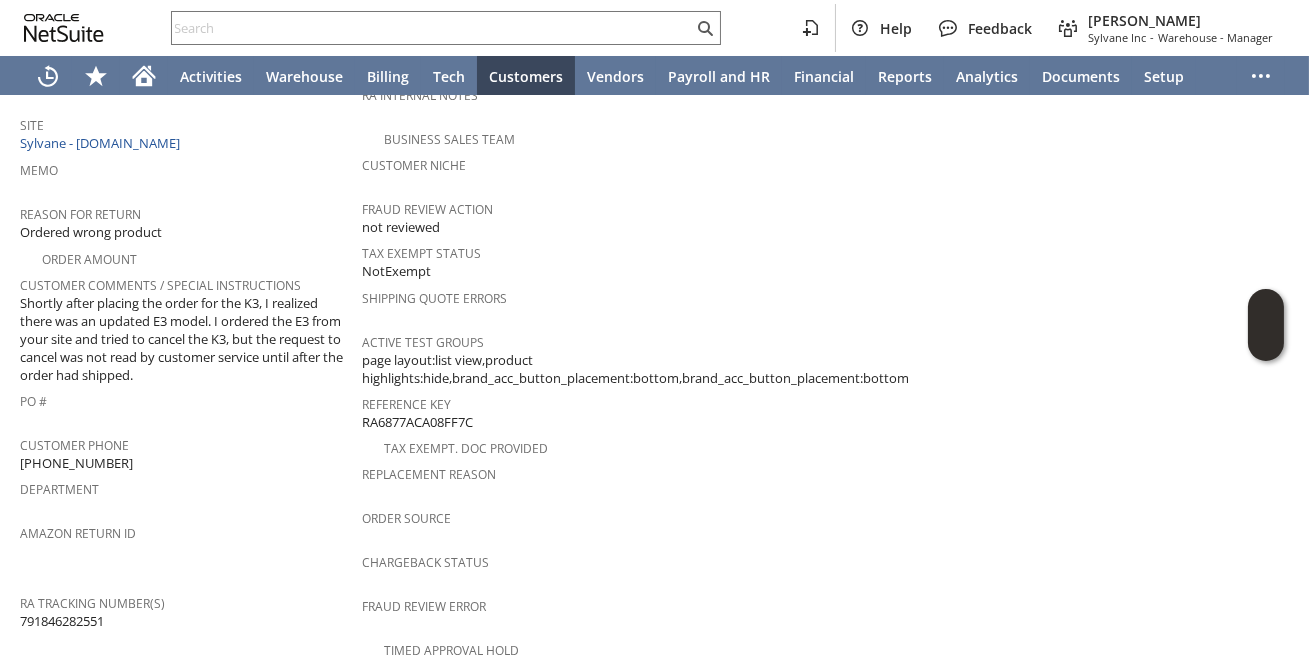 click on "PO #" at bounding box center [186, 398] 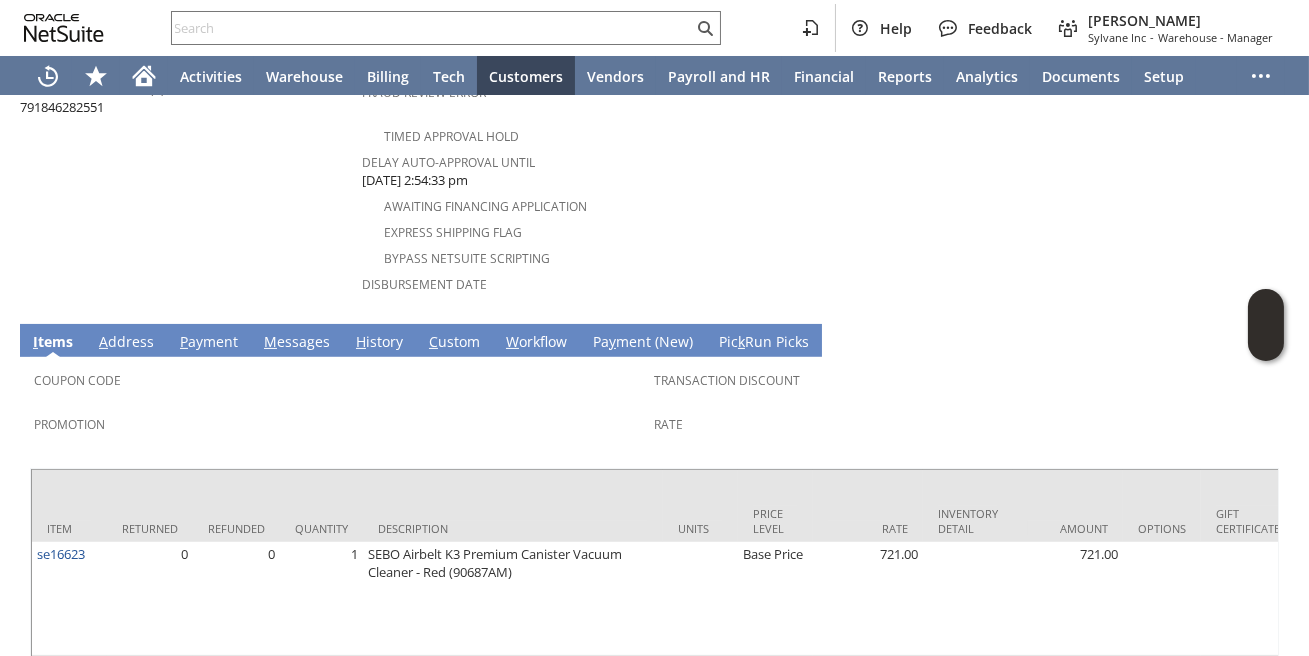 scroll, scrollTop: 989, scrollLeft: 0, axis: vertical 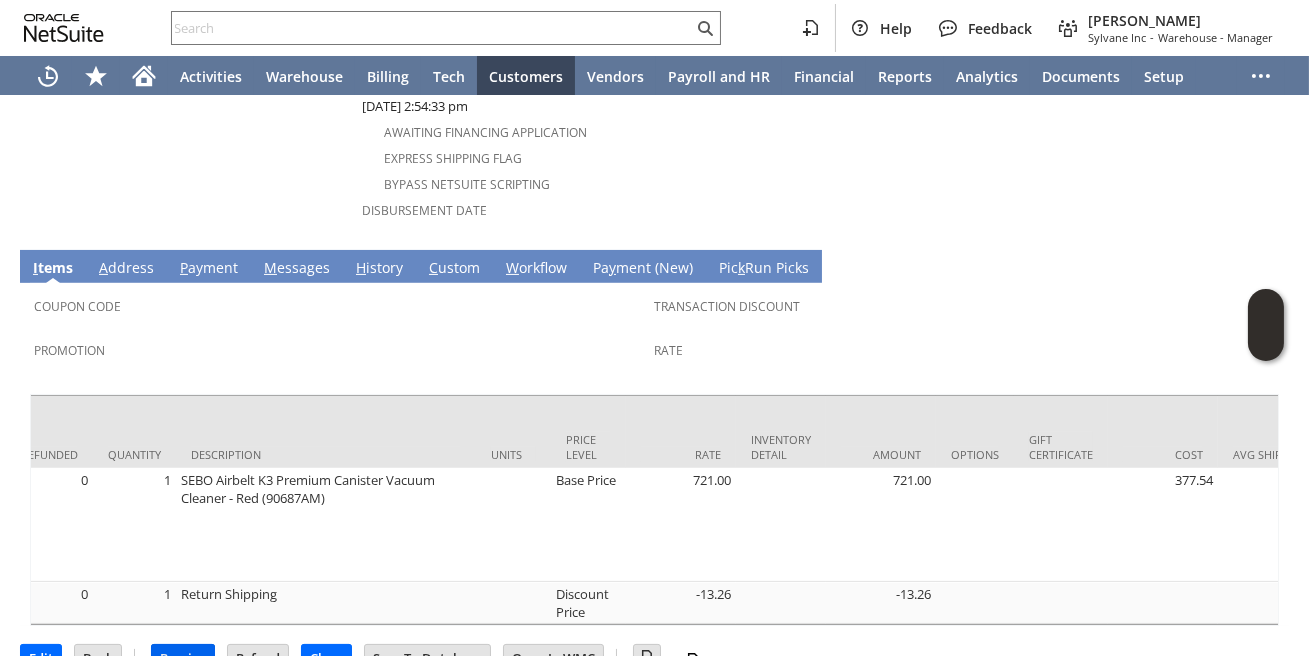 click on "Receive" at bounding box center [183, 658] 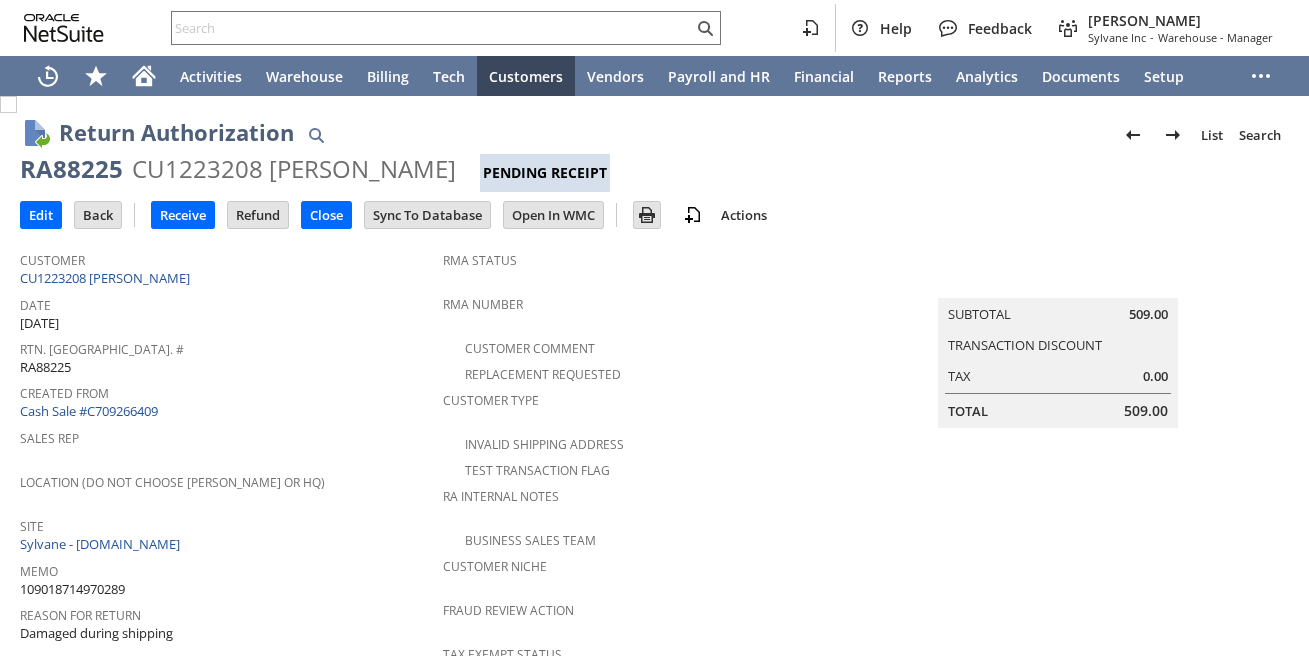 scroll, scrollTop: 0, scrollLeft: 0, axis: both 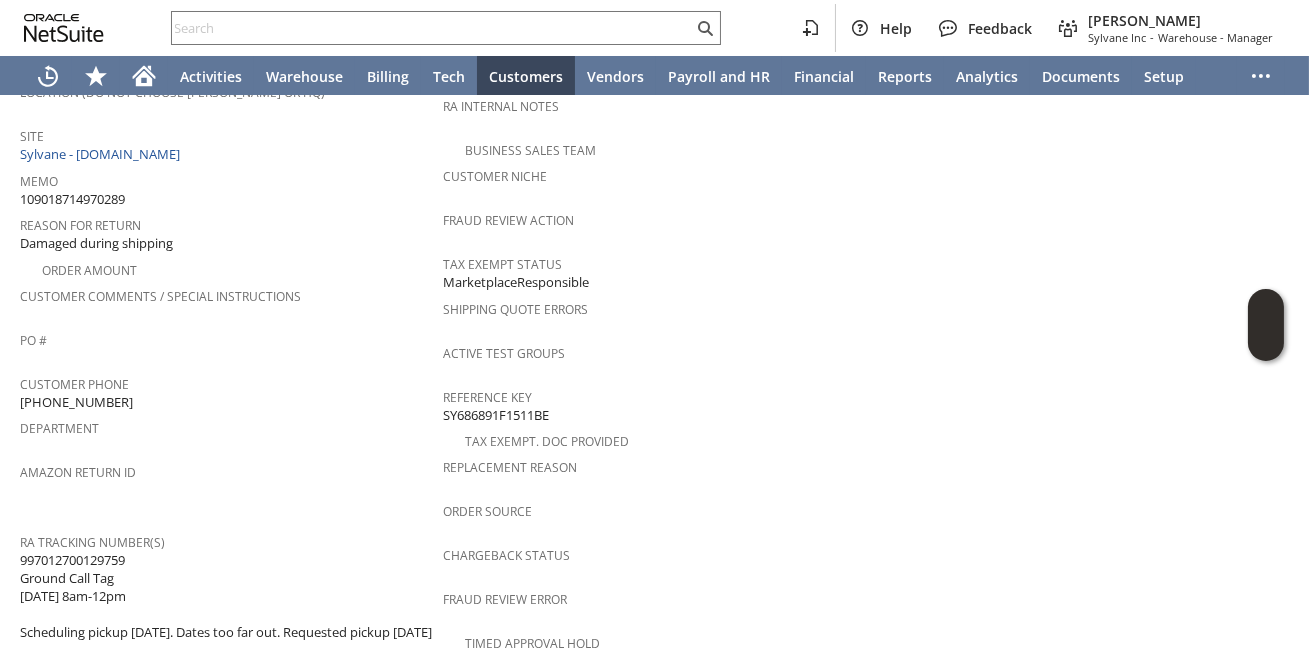 click on "Return Tracking Numbers" at bounding box center [231, 515] 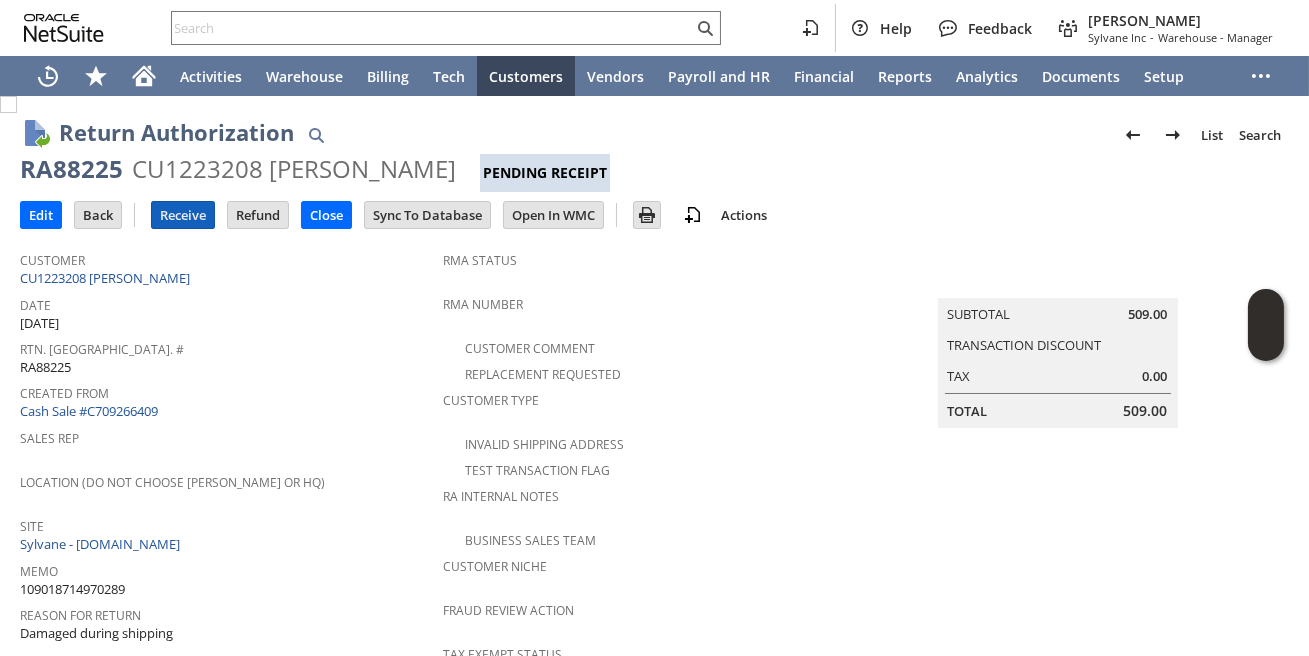 click on "Receive" at bounding box center (183, 215) 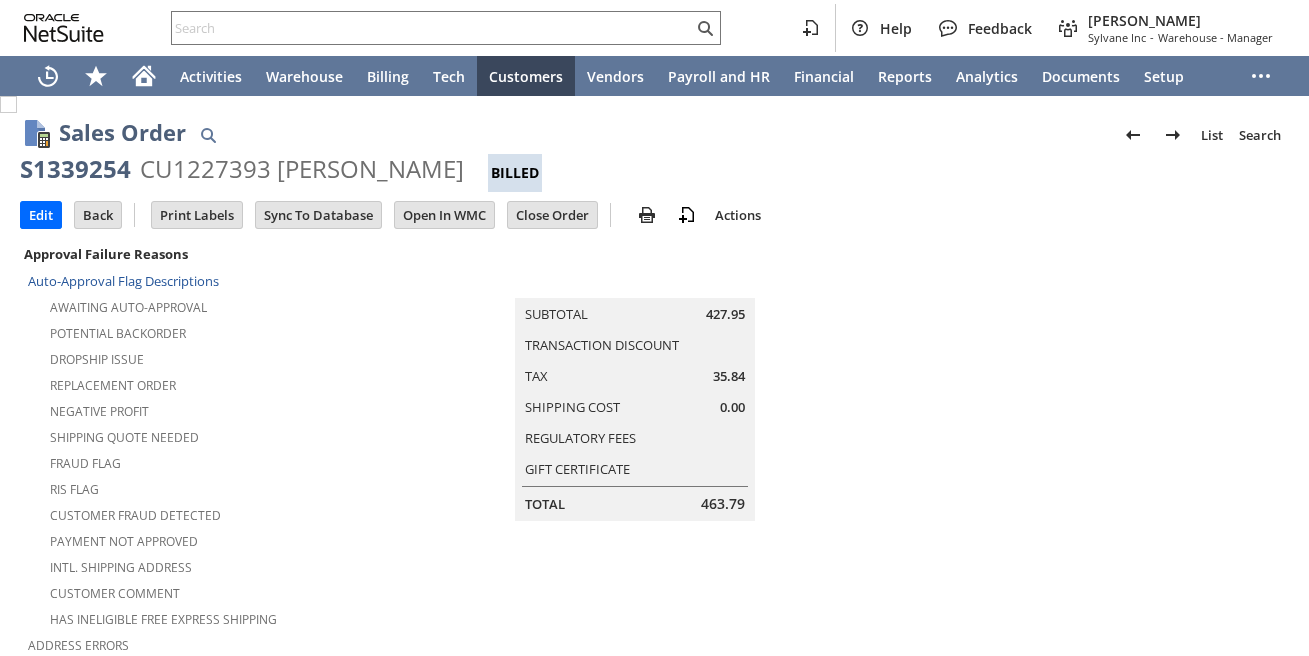 scroll, scrollTop: 0, scrollLeft: 0, axis: both 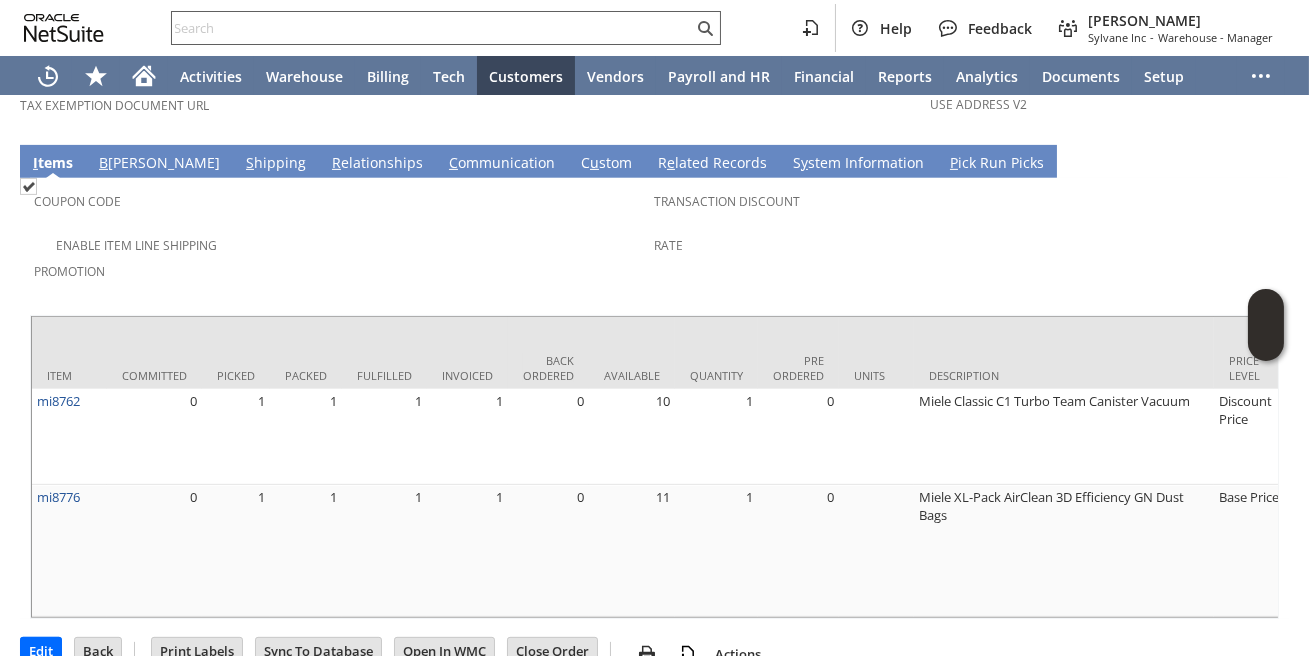 click at bounding box center (432, 28) 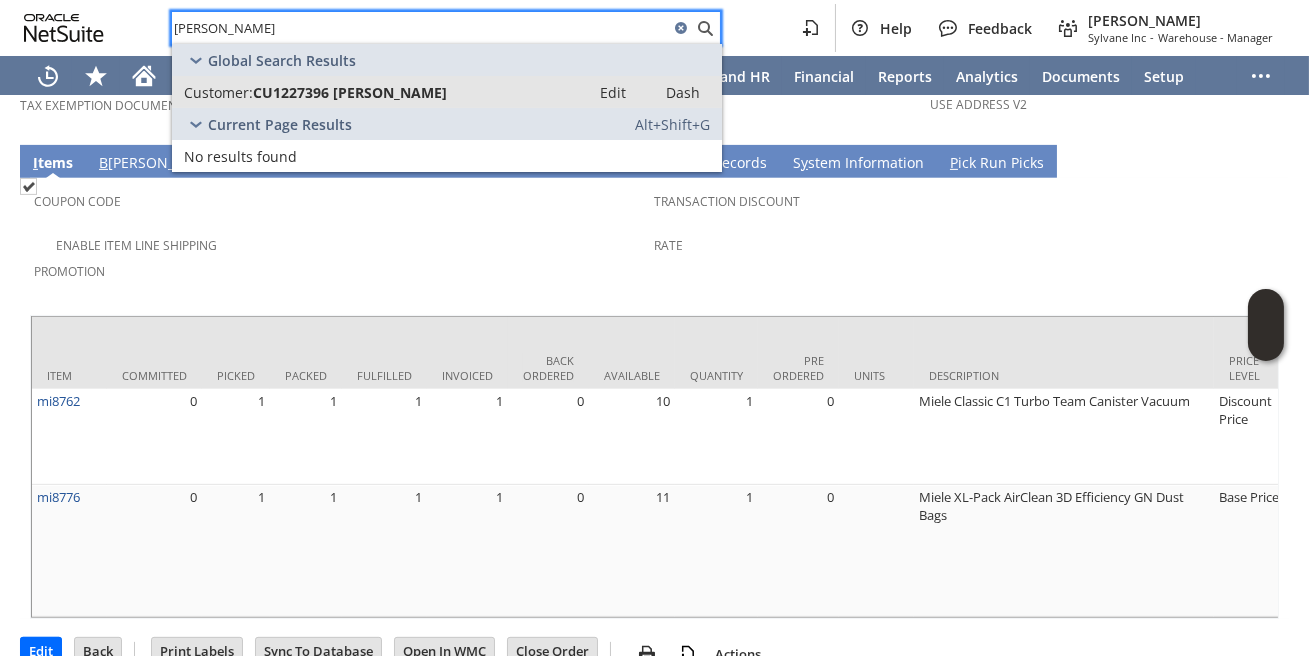 type on "[PERSON_NAME]" 